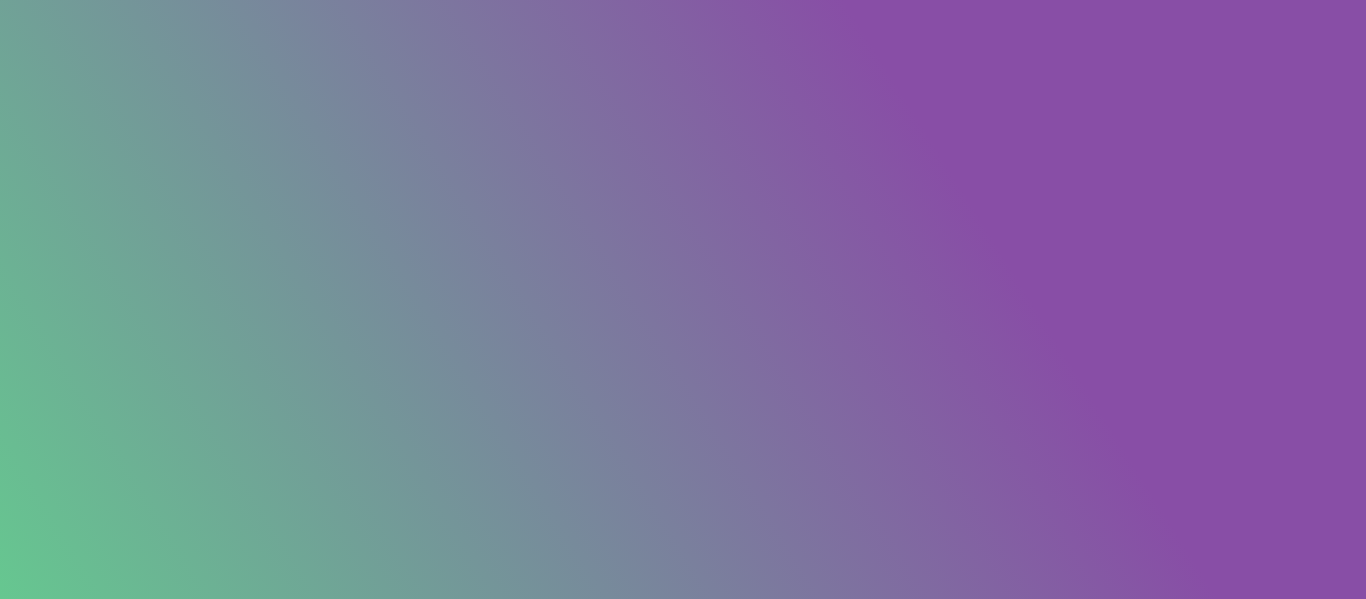 scroll, scrollTop: 0, scrollLeft: 0, axis: both 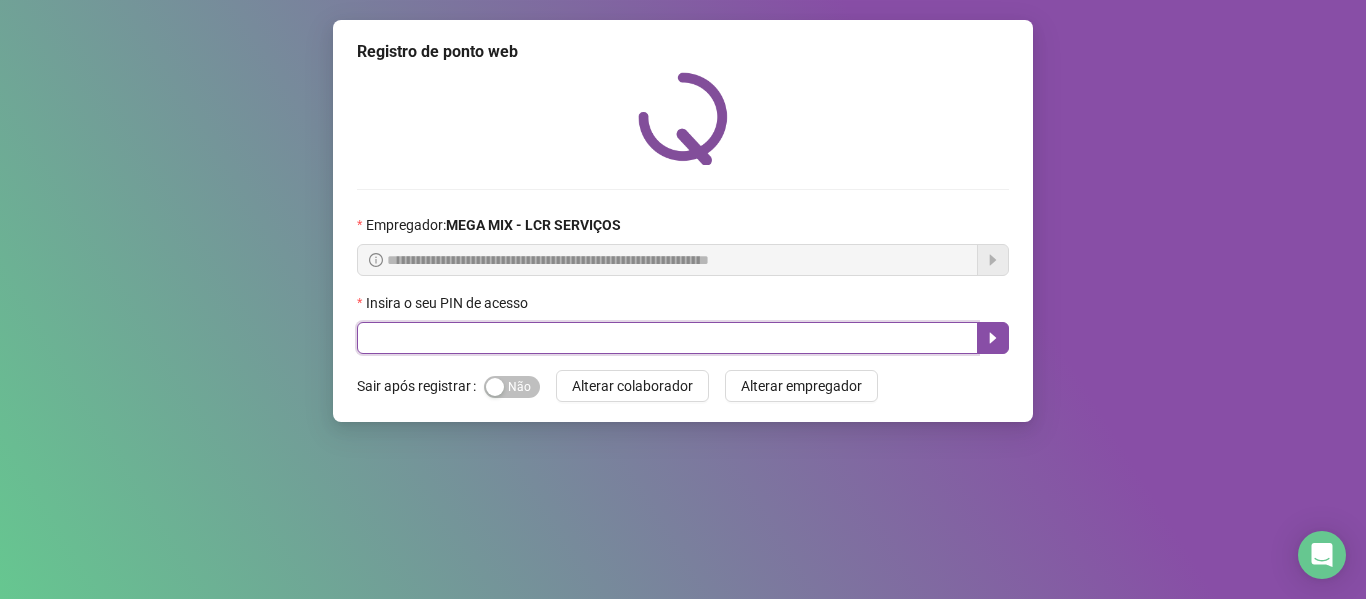 click at bounding box center (667, 338) 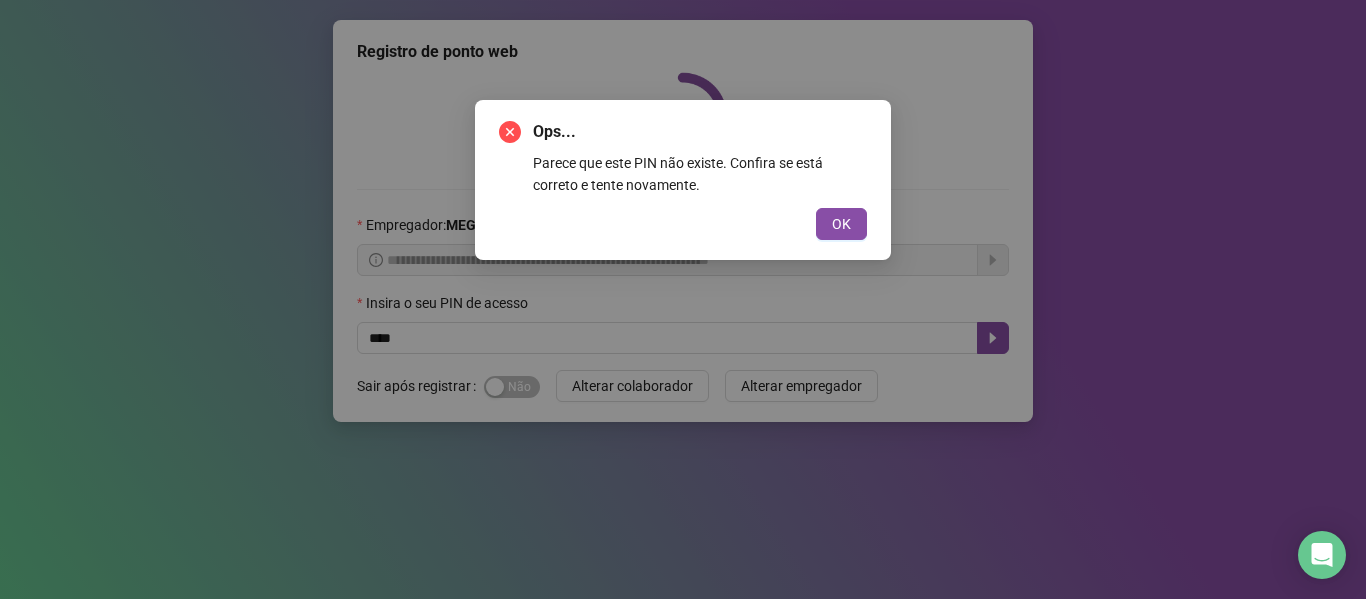click on "Ops... Parece que este PIN não existe. Confira se está correto e tente novamente. OK" at bounding box center [683, 299] 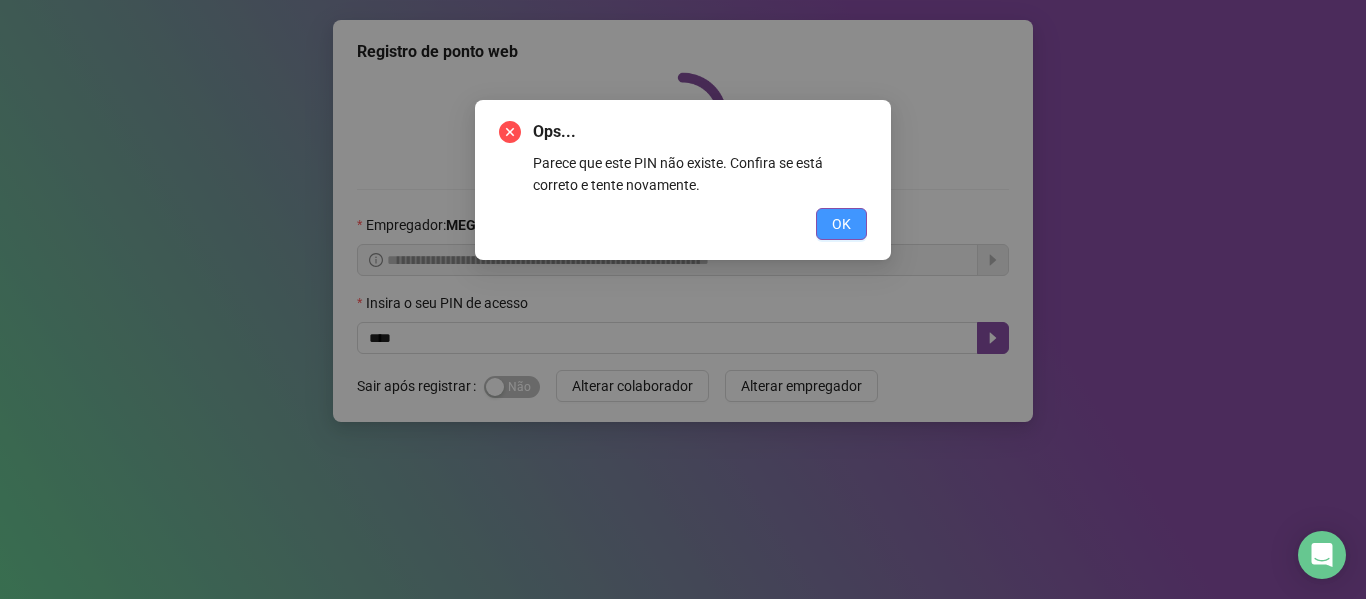 click on "OK" at bounding box center (841, 224) 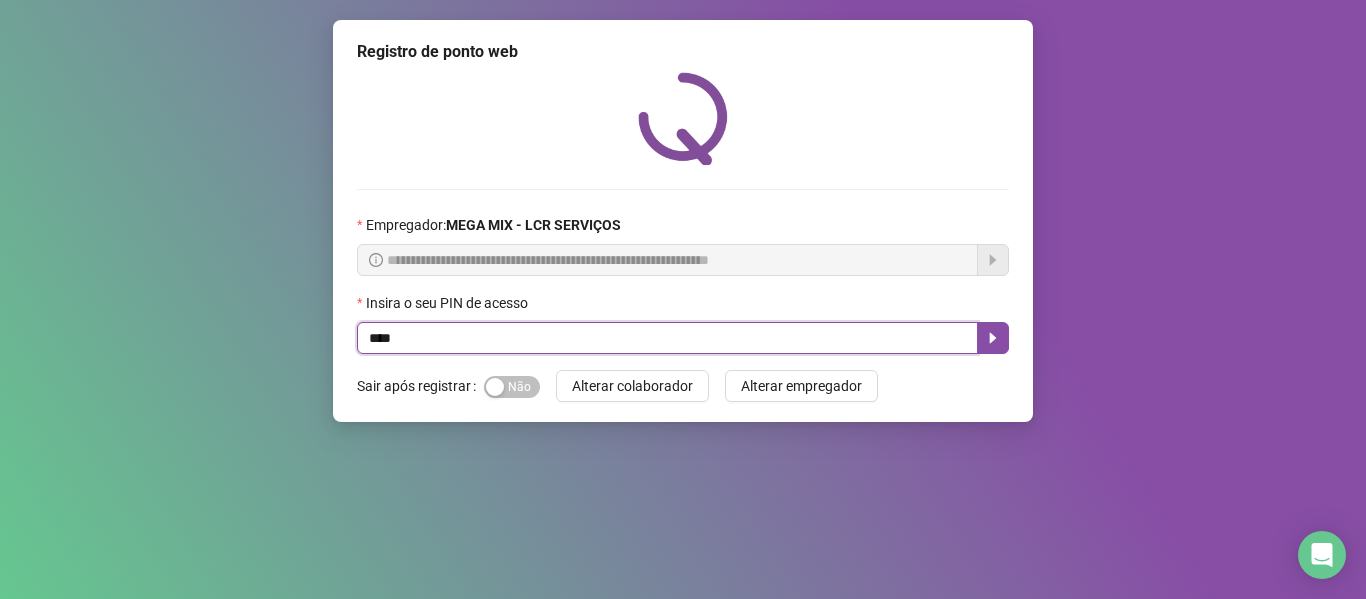 click on "****" at bounding box center [667, 338] 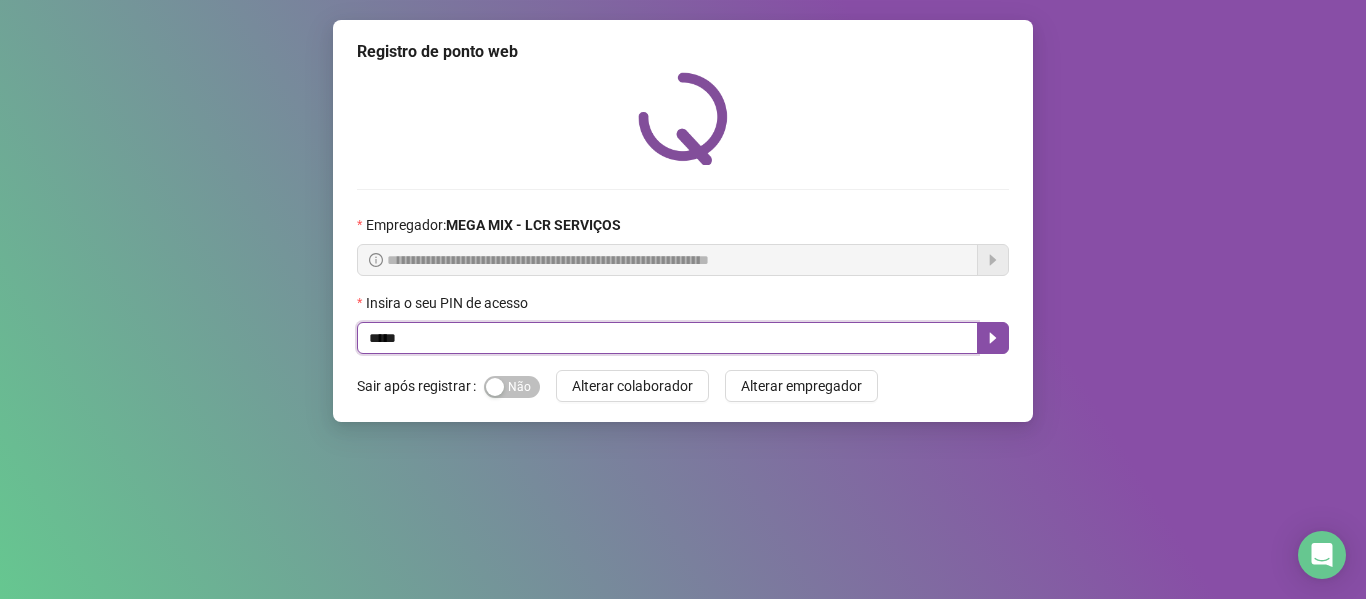 type on "*****" 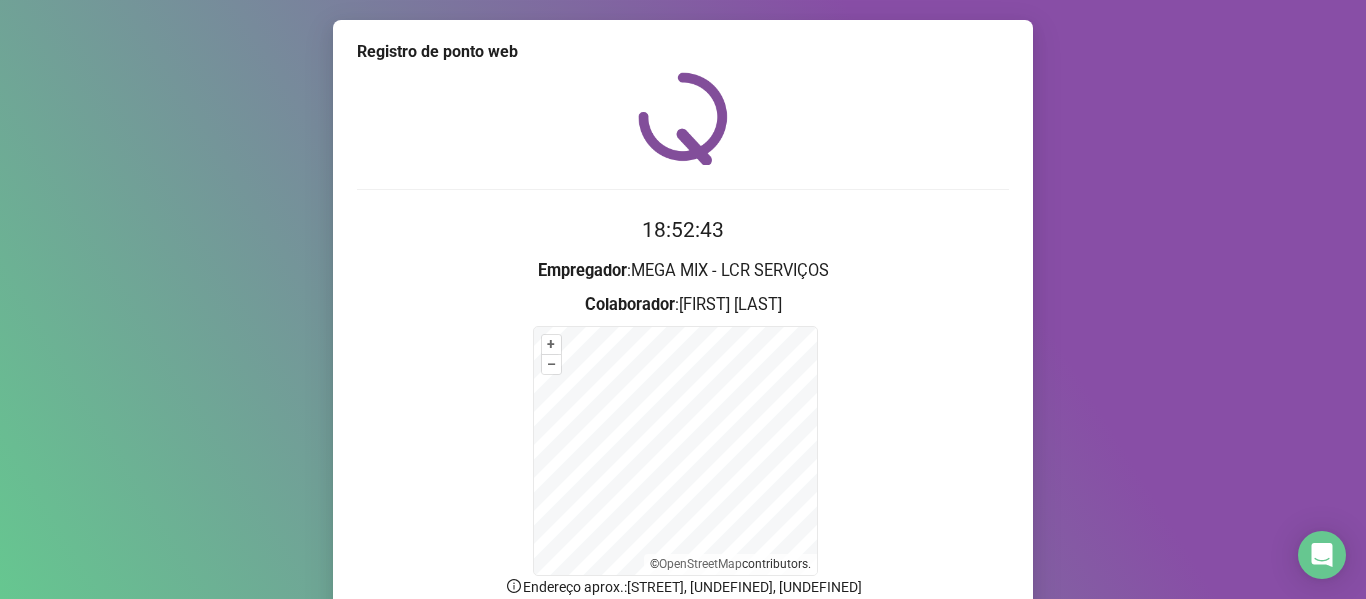 scroll, scrollTop: 176, scrollLeft: 0, axis: vertical 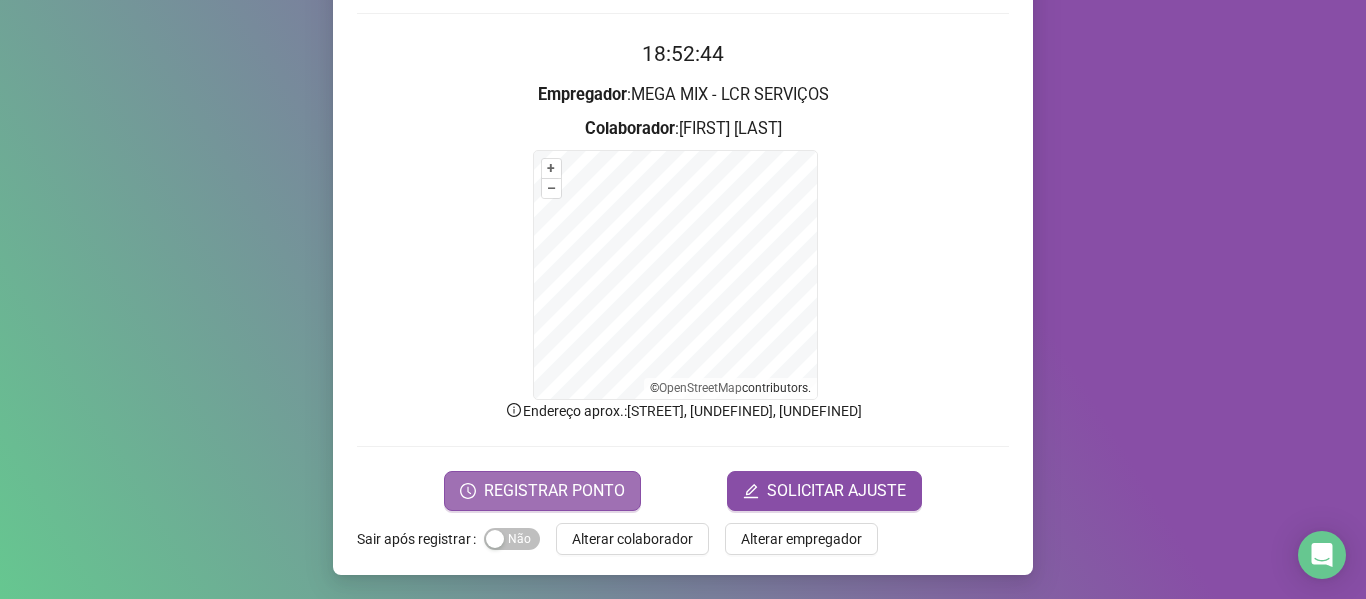 click on "REGISTRAR PONTO" at bounding box center (554, 491) 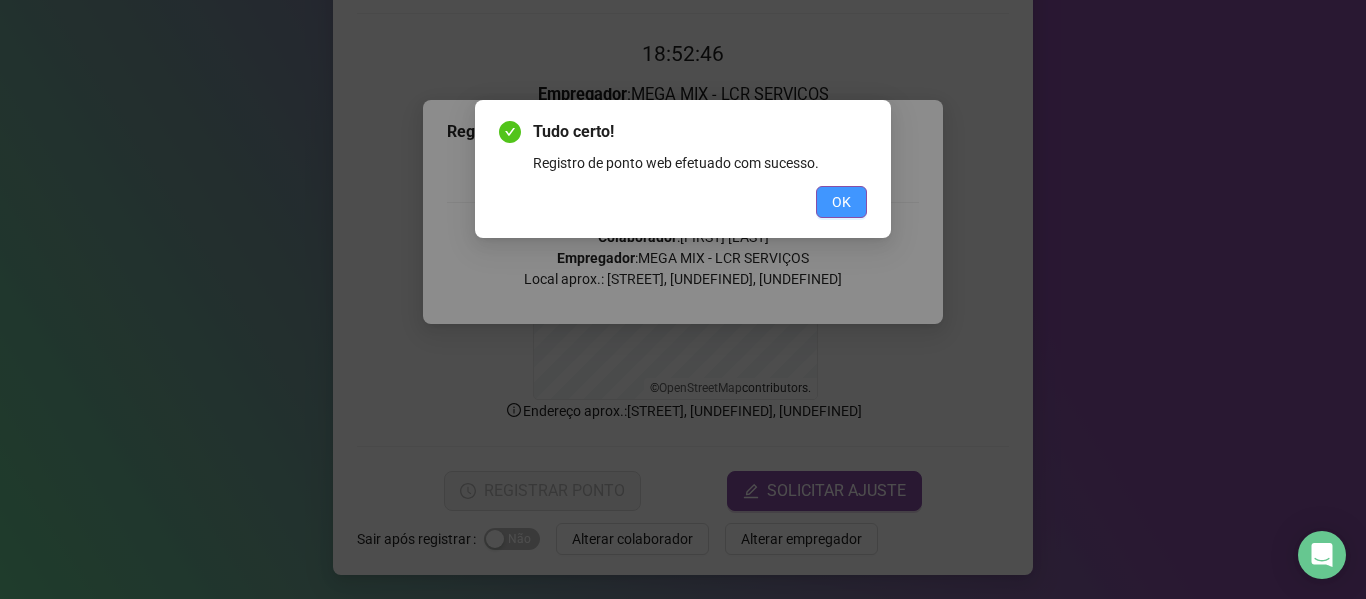 click on "OK" at bounding box center (841, 202) 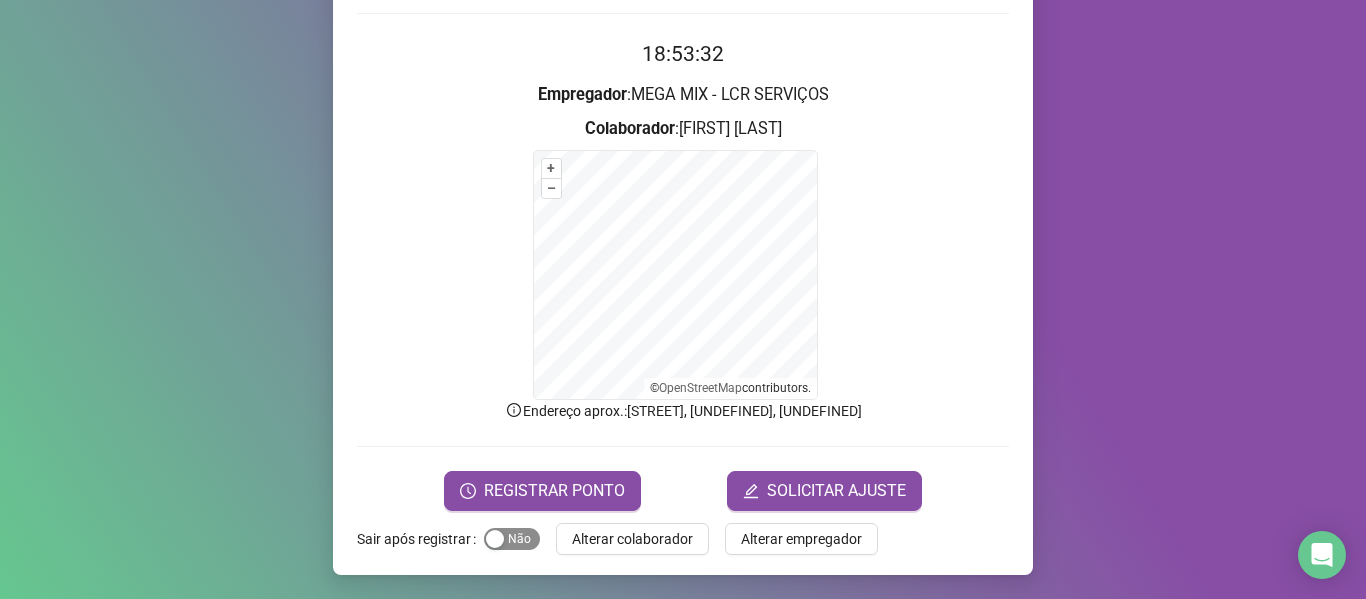 click on "Sim Não" at bounding box center (512, 539) 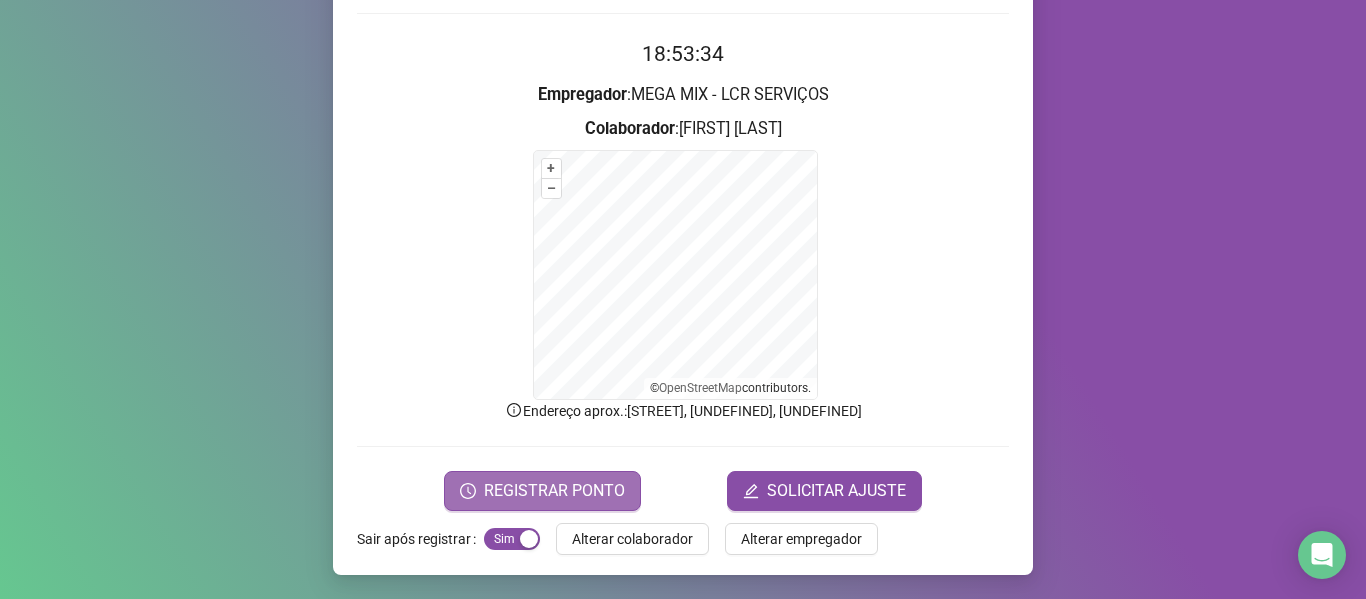 click on "REGISTRAR PONTO" at bounding box center (554, 491) 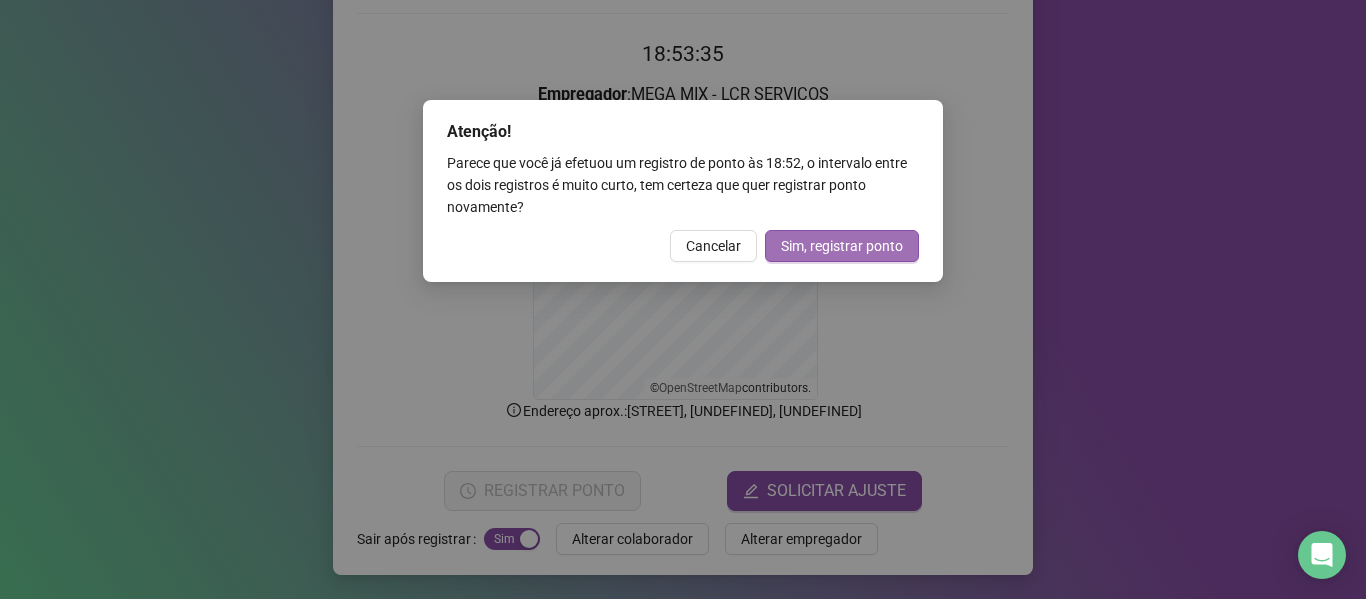 click on "Sim, registrar ponto" at bounding box center (842, 246) 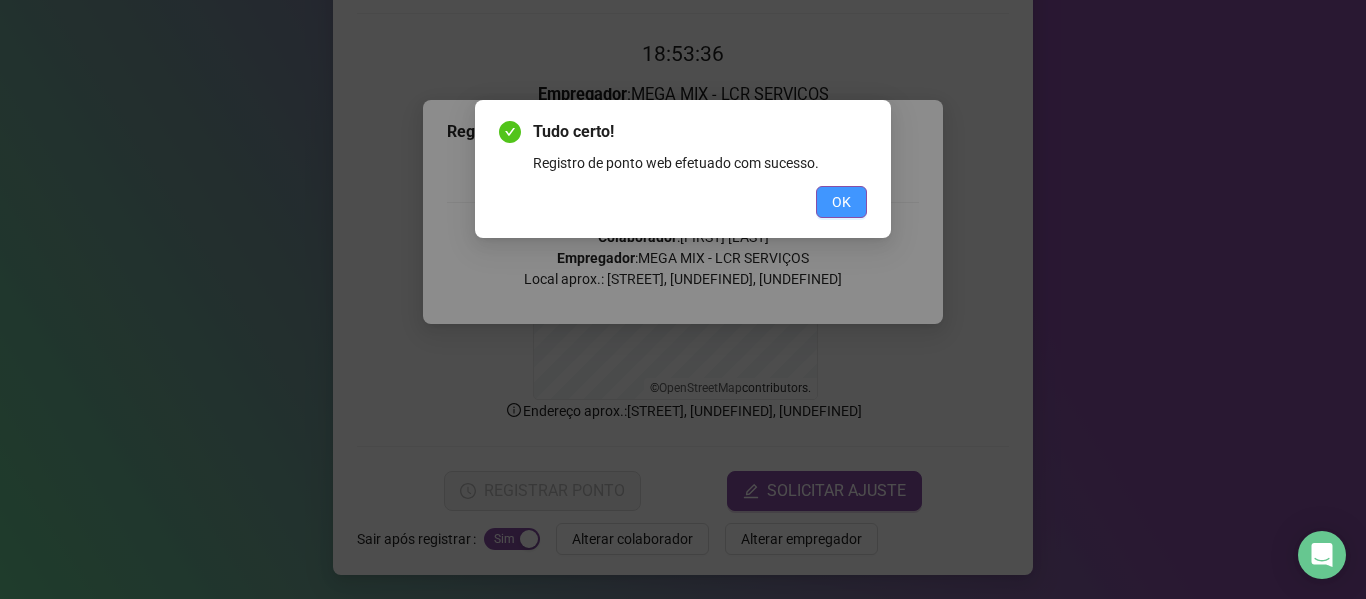 click on "OK" at bounding box center [841, 202] 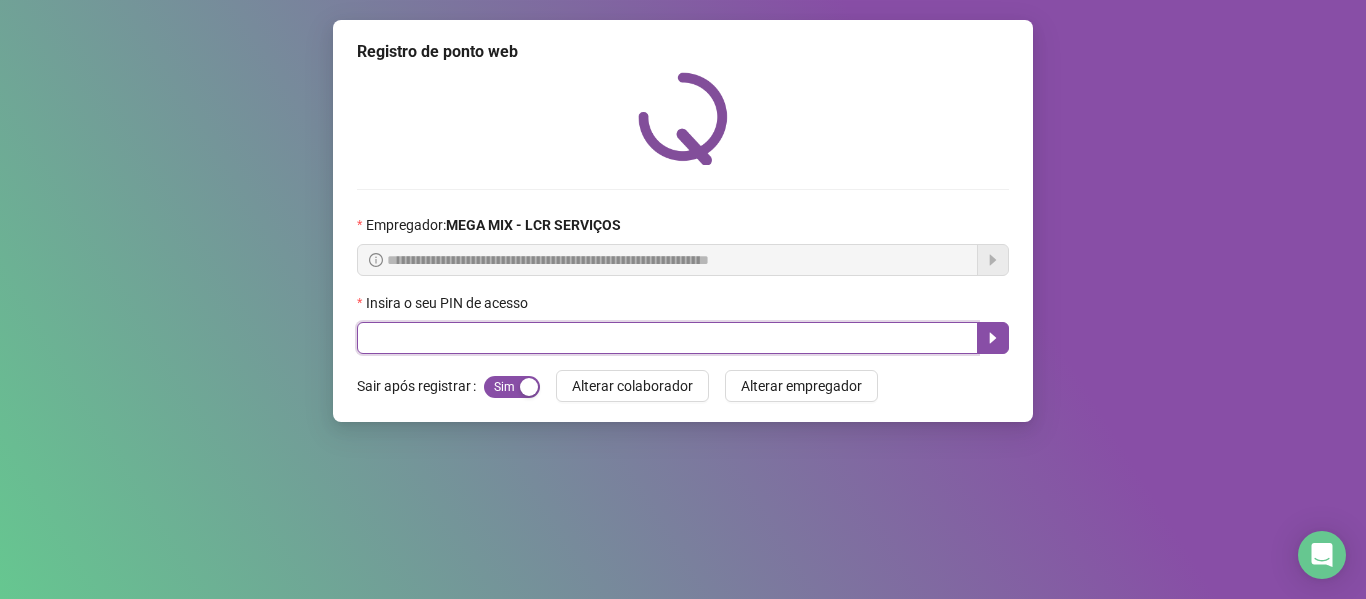 click at bounding box center [667, 338] 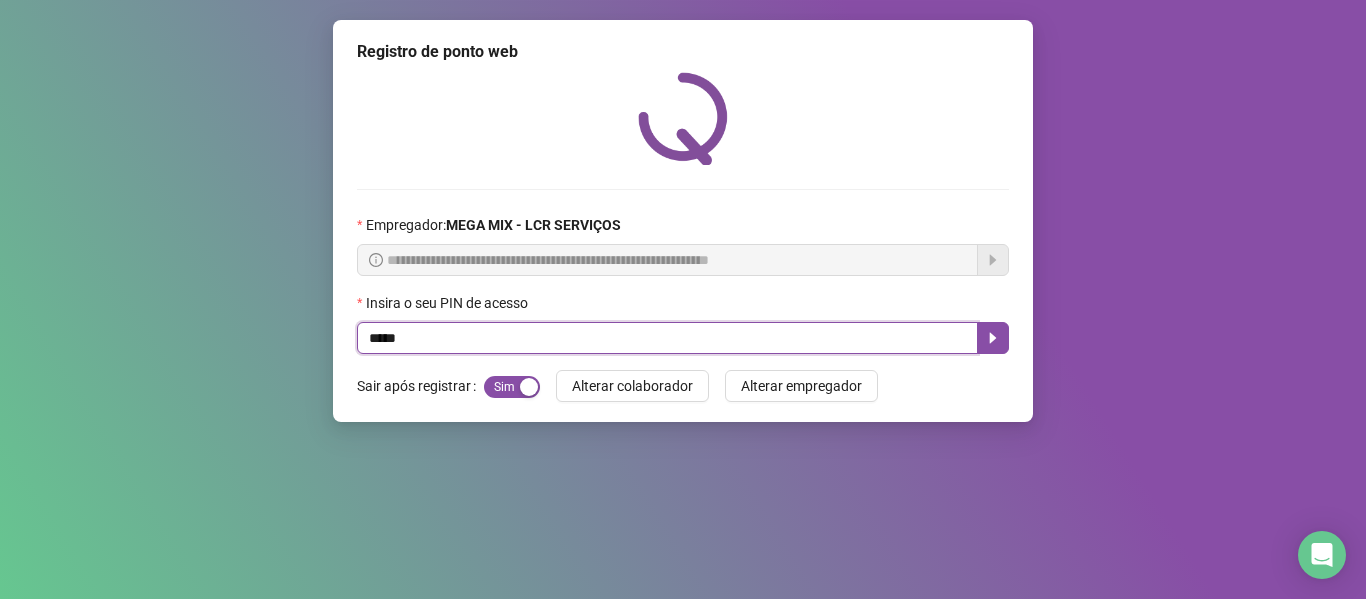 type on "*****" 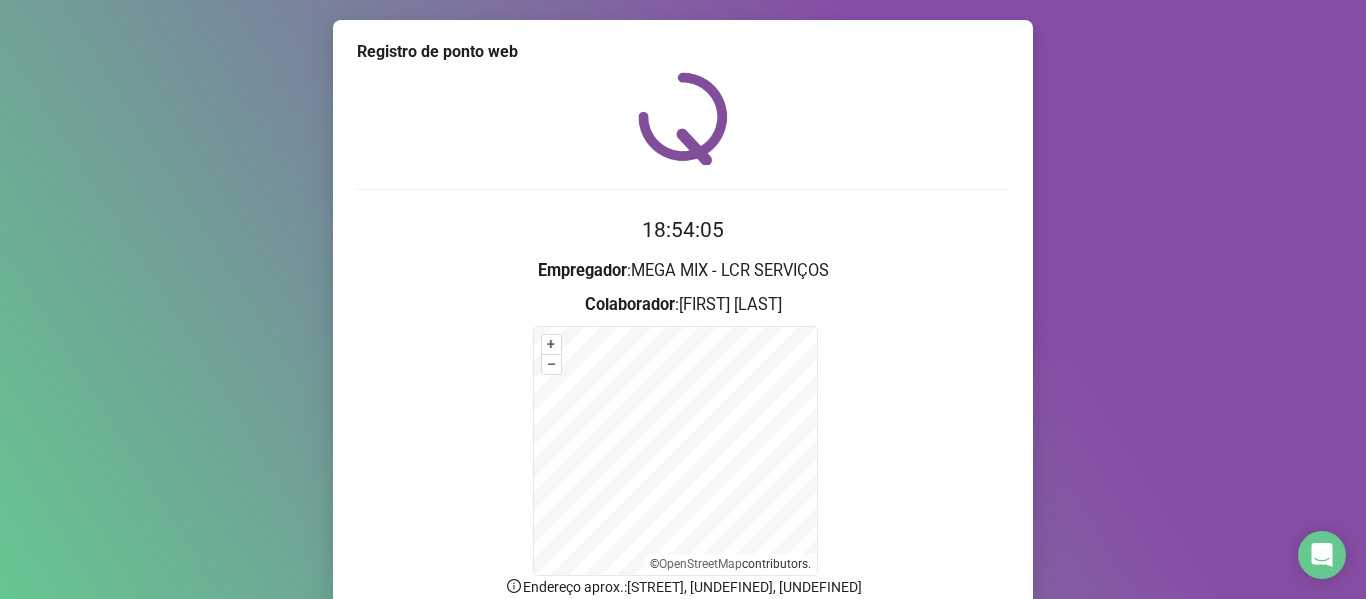 scroll, scrollTop: 176, scrollLeft: 0, axis: vertical 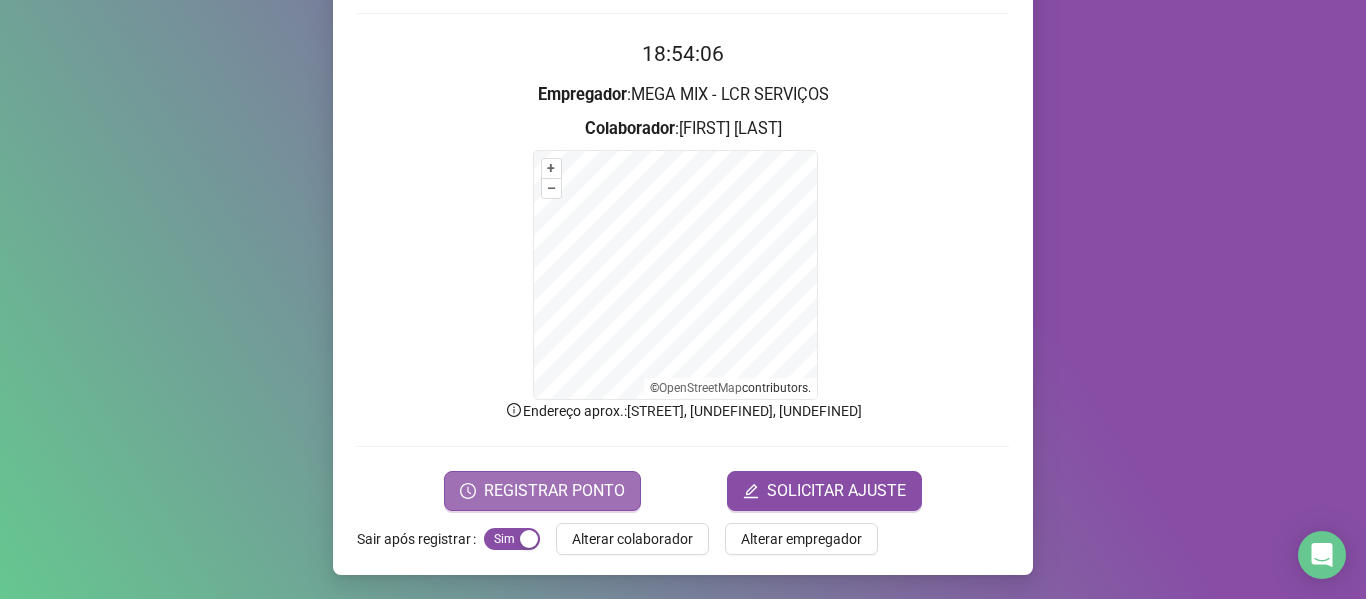 click on "REGISTRAR PONTO" at bounding box center [554, 491] 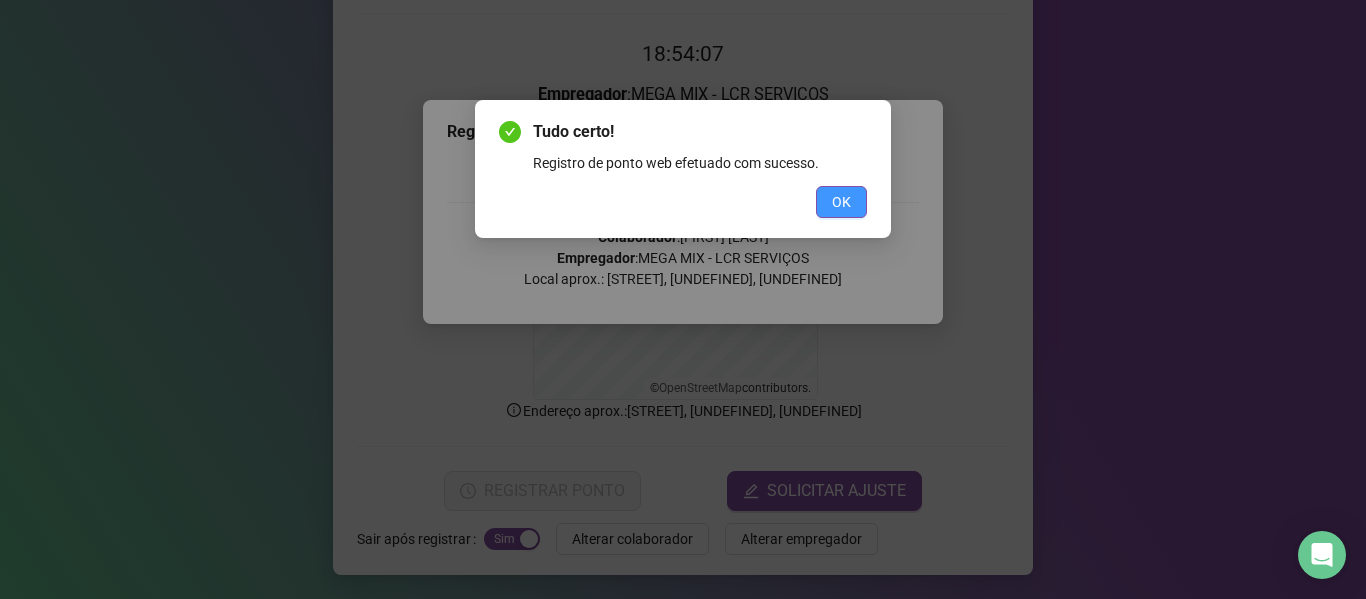 click on "OK" at bounding box center [841, 202] 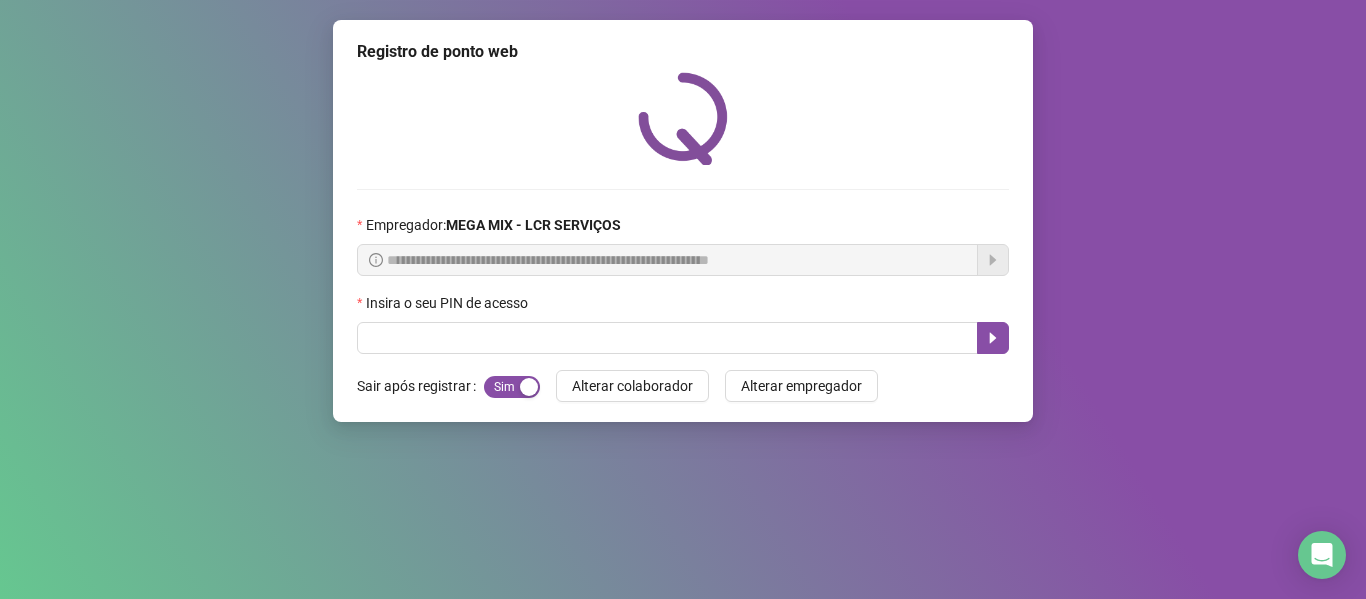 scroll, scrollTop: 0, scrollLeft: 0, axis: both 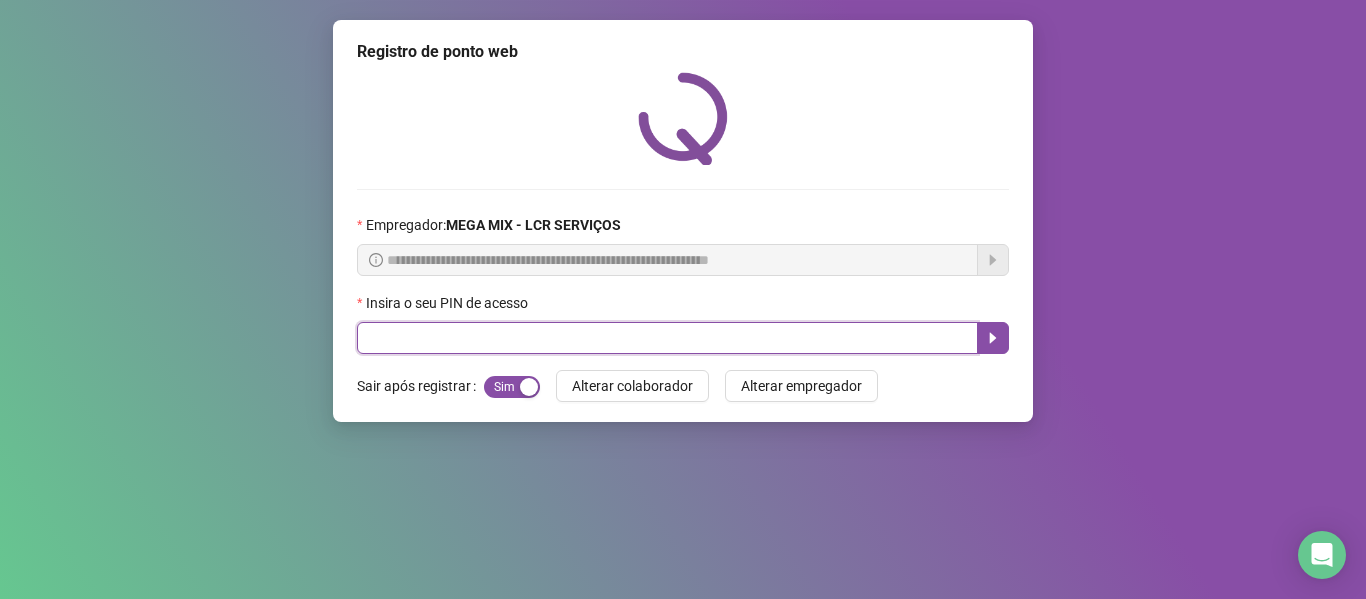 click at bounding box center (667, 338) 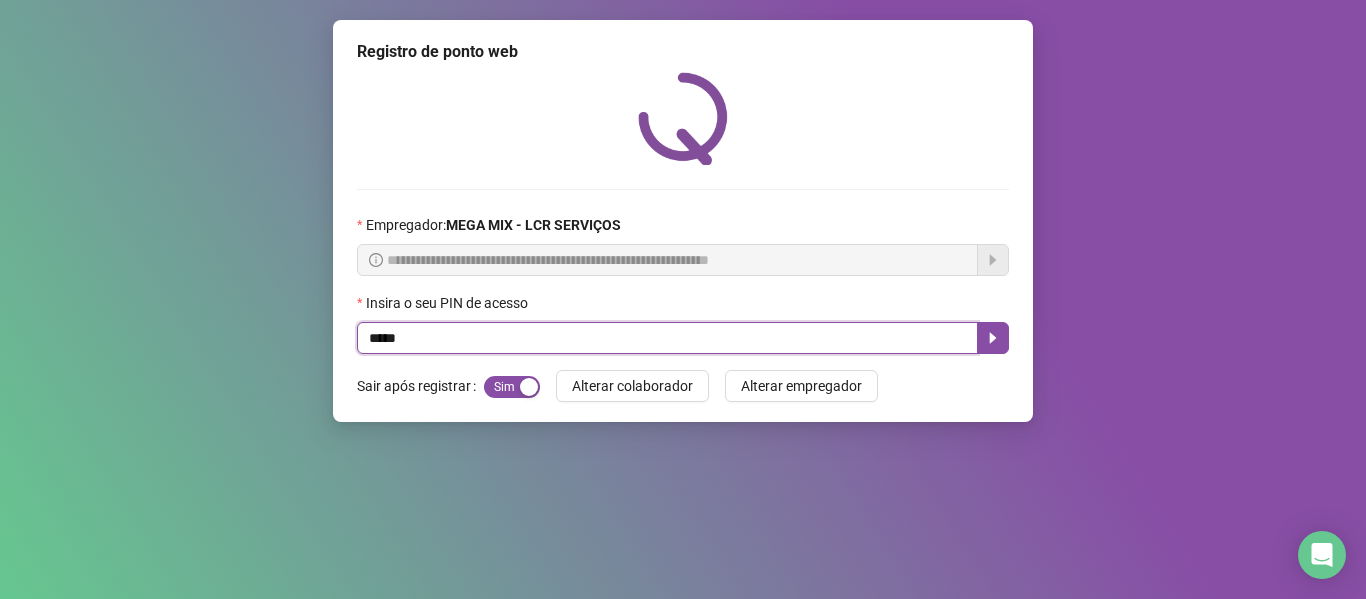 type on "*****" 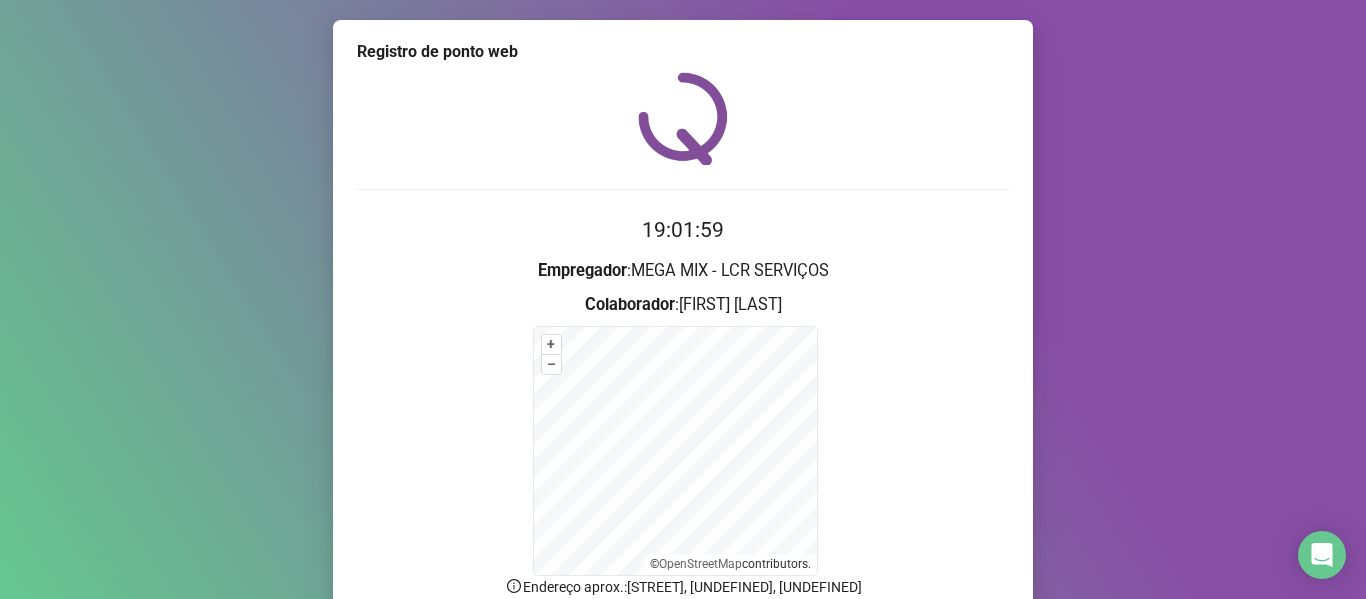 scroll, scrollTop: 176, scrollLeft: 0, axis: vertical 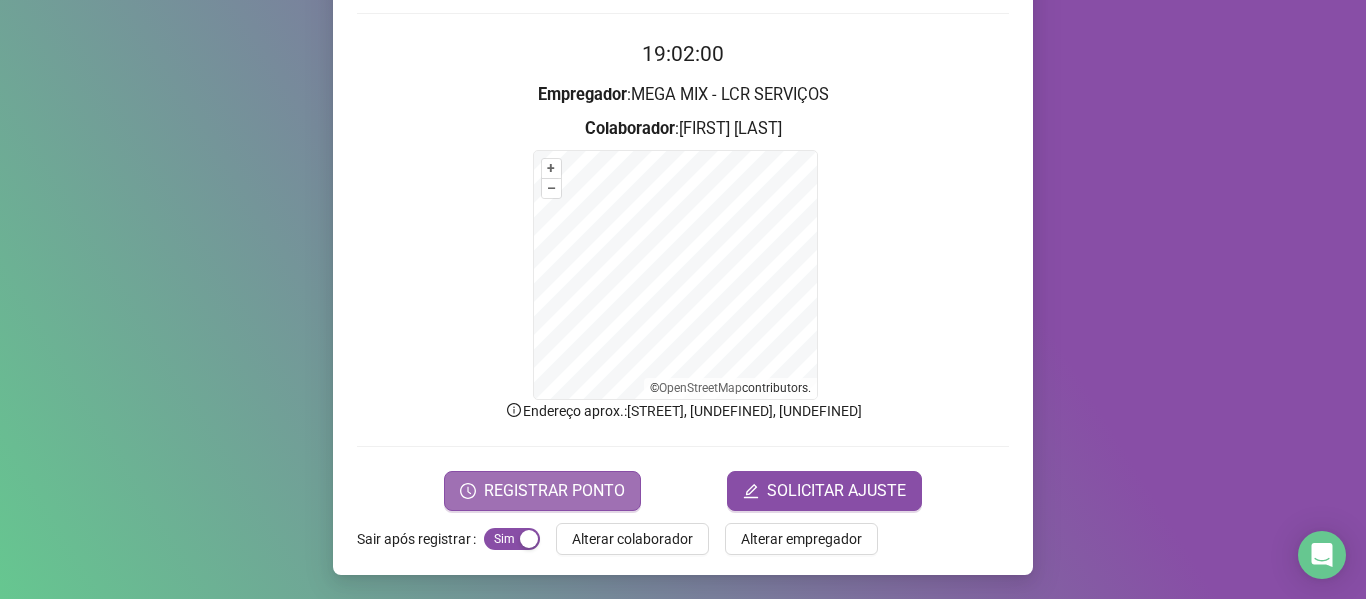 click on "REGISTRAR PONTO" at bounding box center [554, 491] 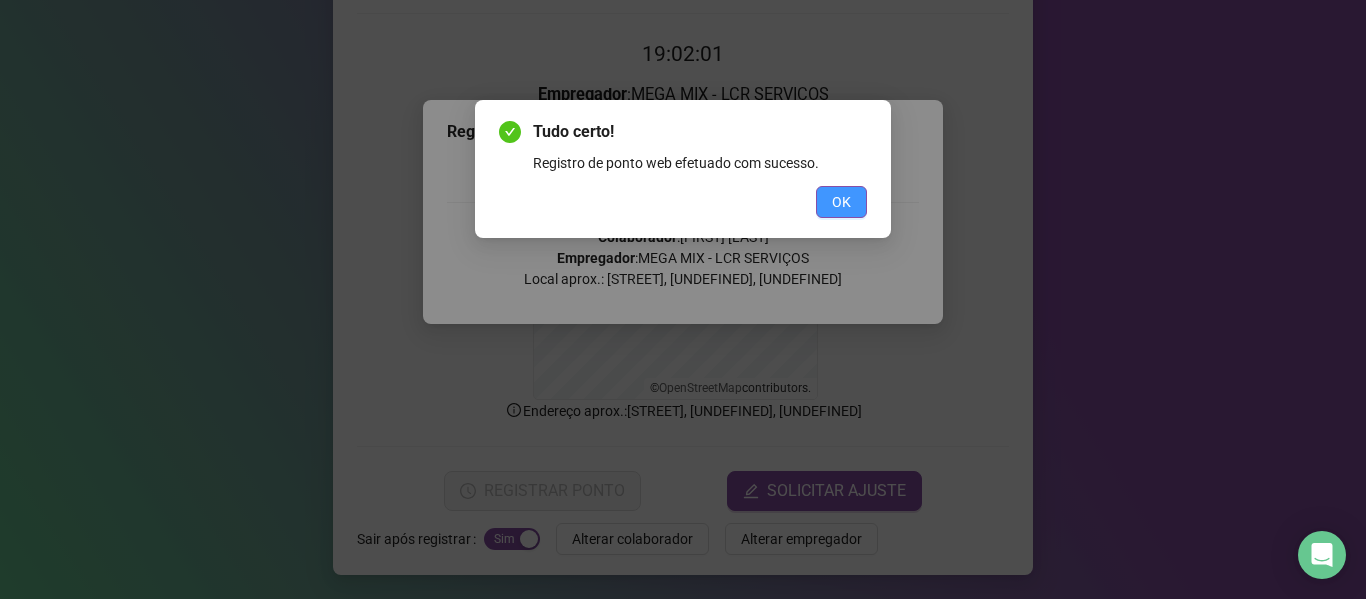 click on "OK" at bounding box center (841, 202) 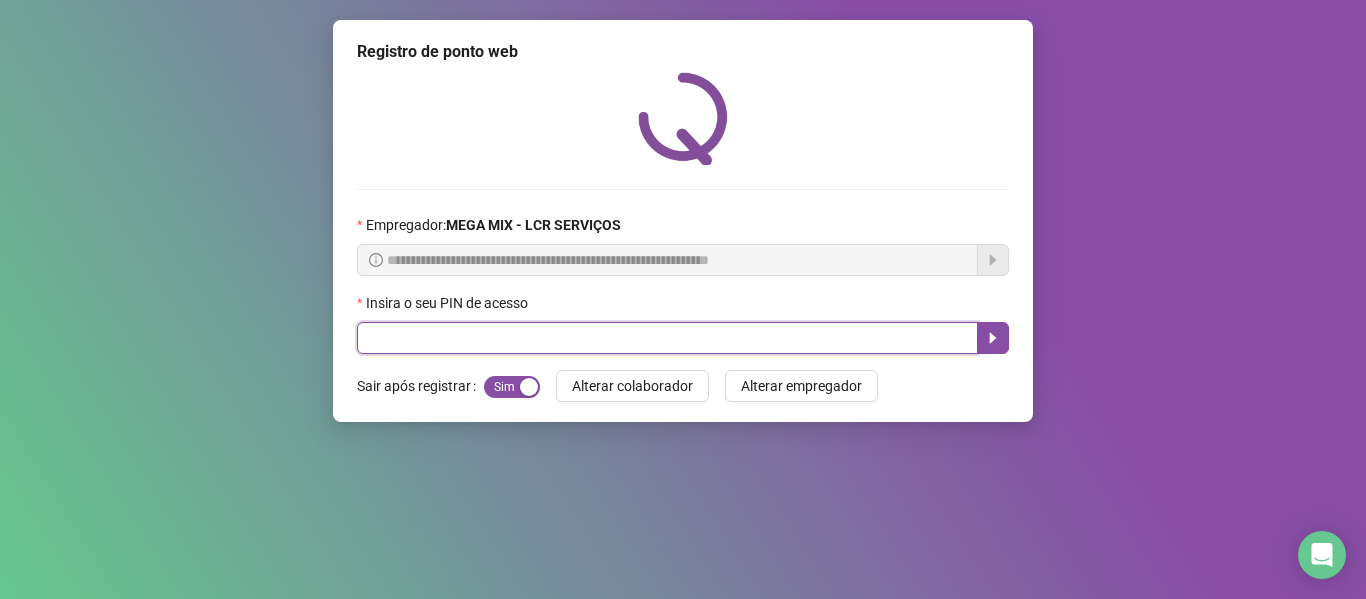 click at bounding box center (667, 338) 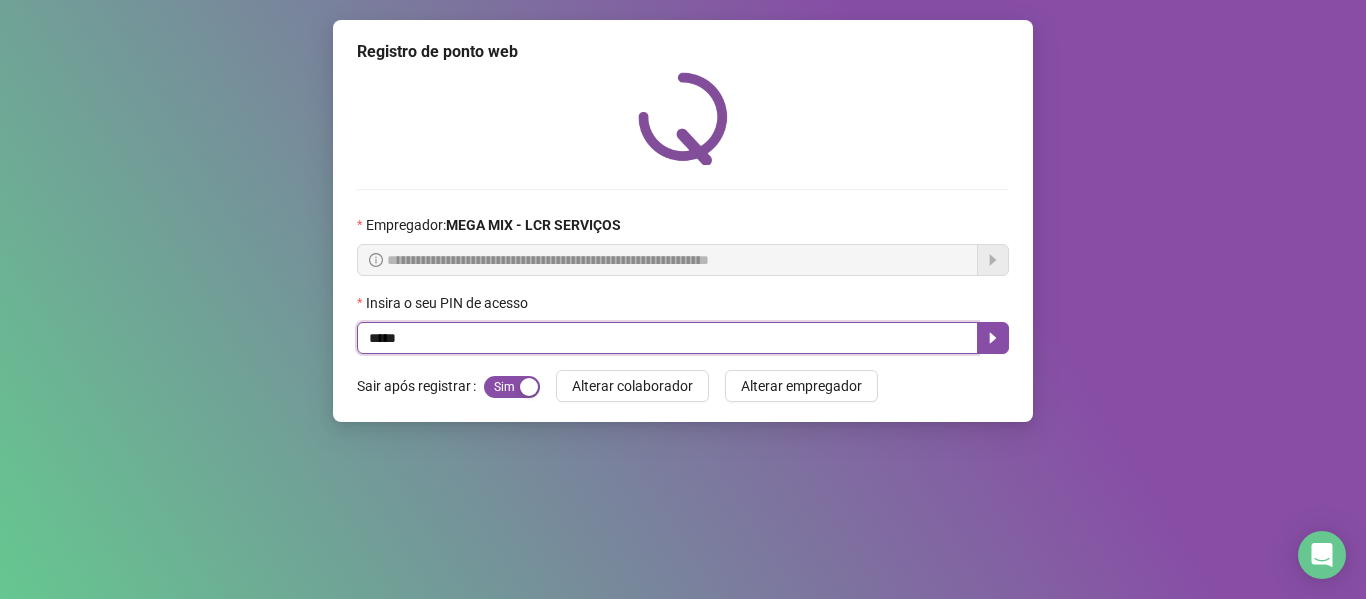 type on "*****" 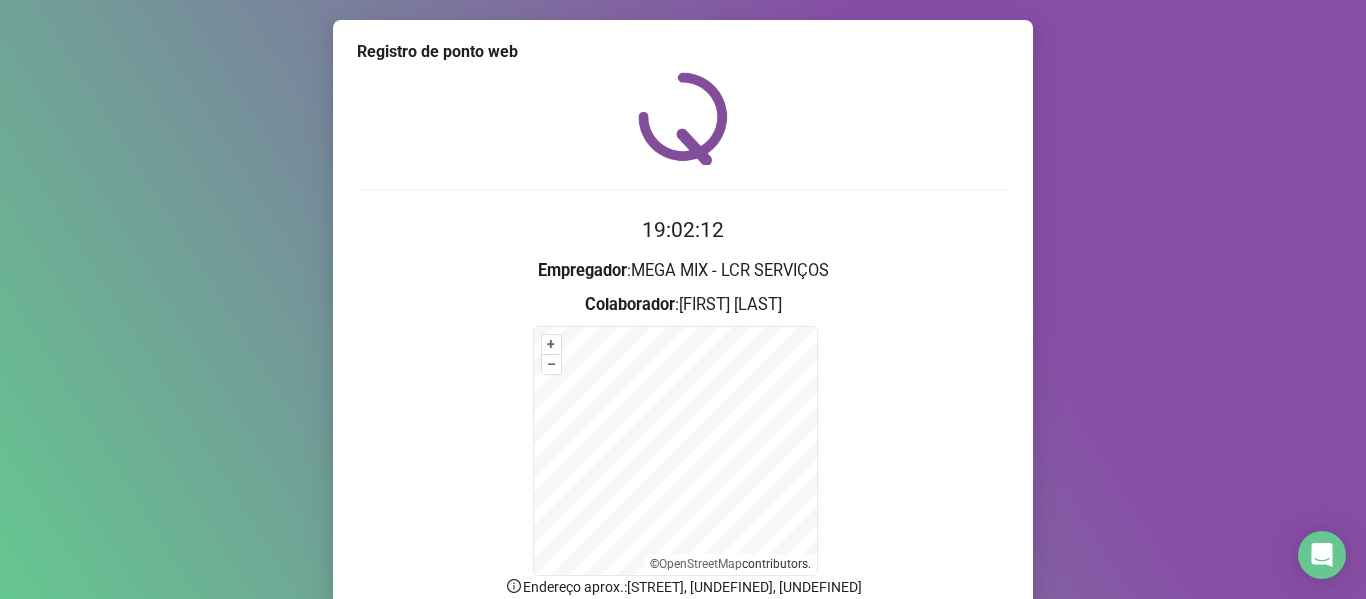 scroll, scrollTop: 176, scrollLeft: 0, axis: vertical 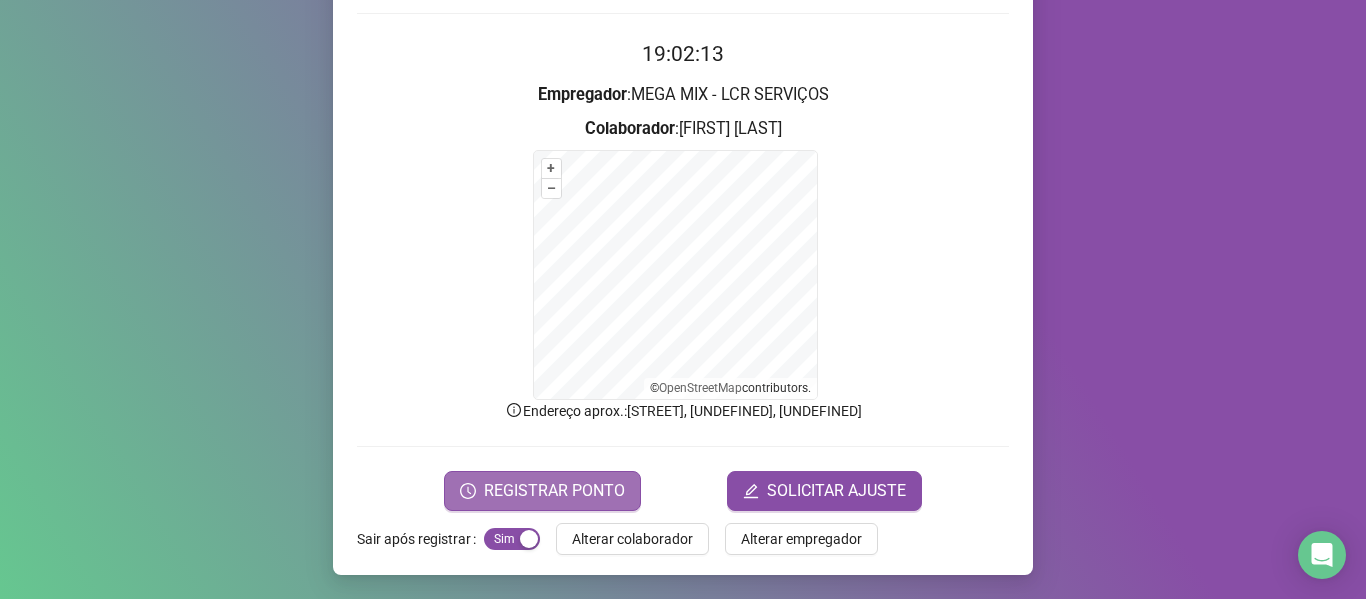 click on "REGISTRAR PONTO" at bounding box center (554, 491) 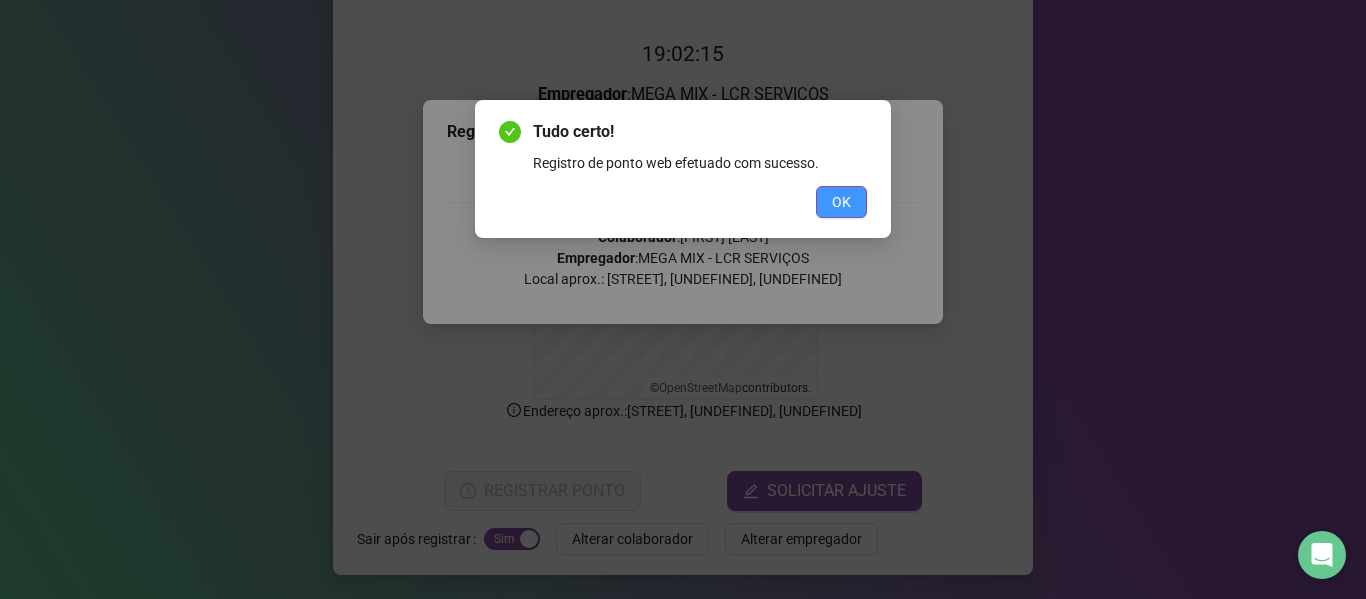 click on "OK" at bounding box center (841, 202) 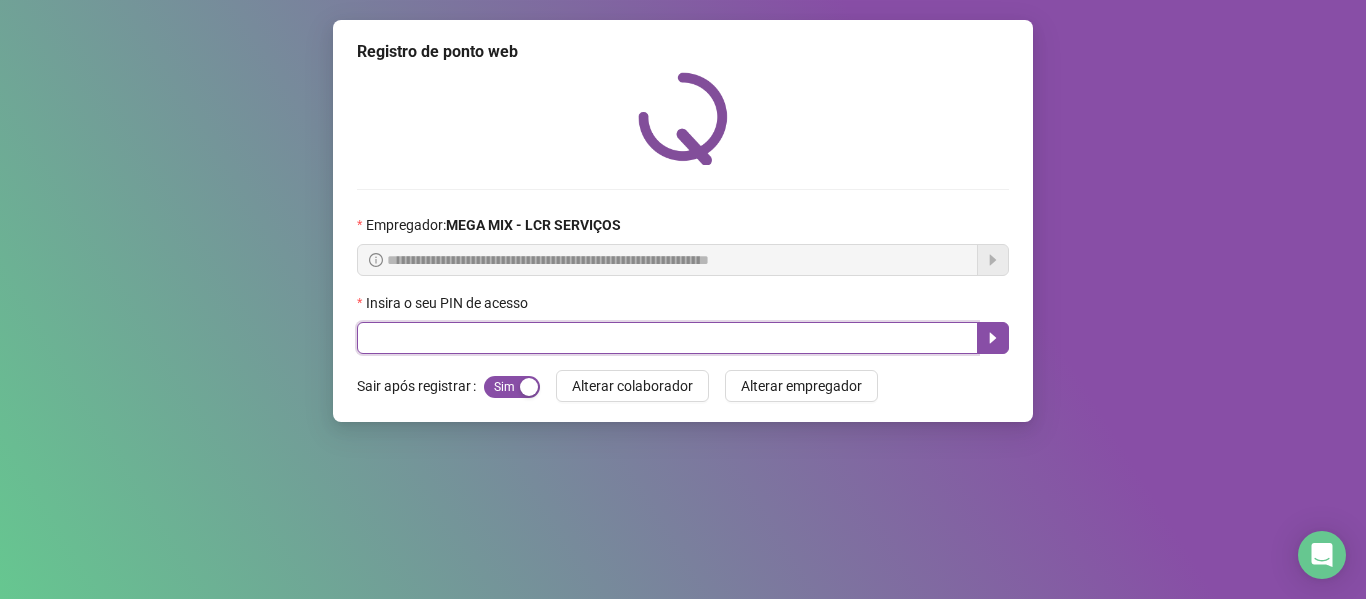 click at bounding box center (667, 338) 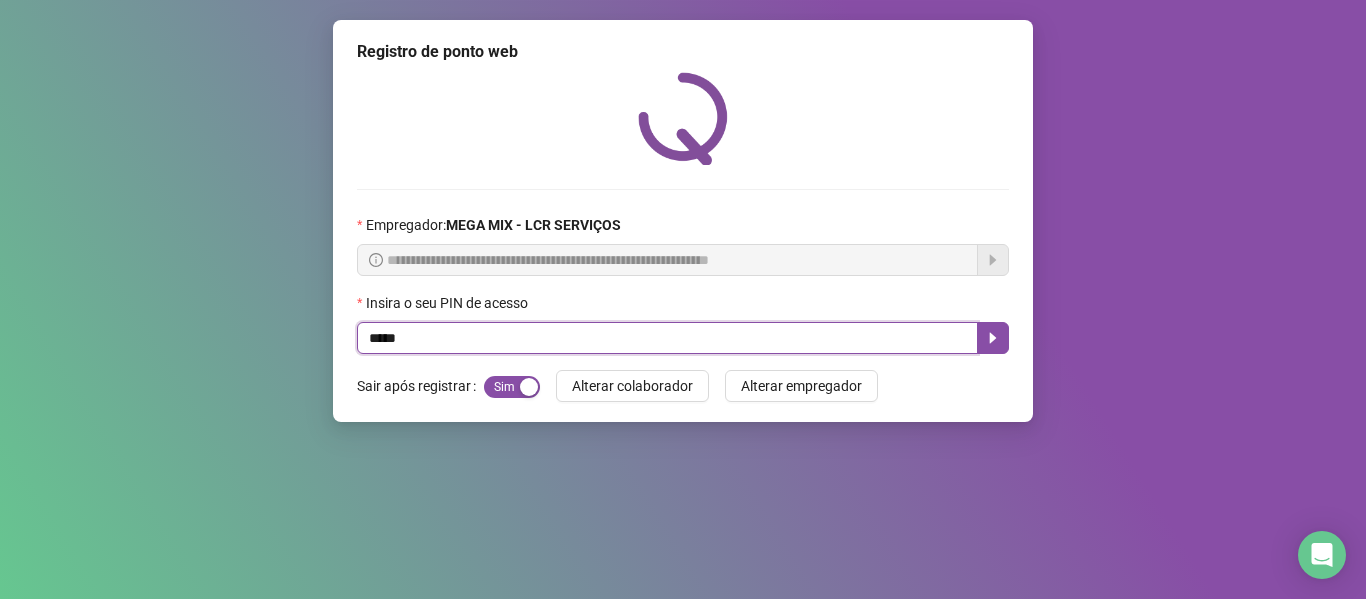type on "*****" 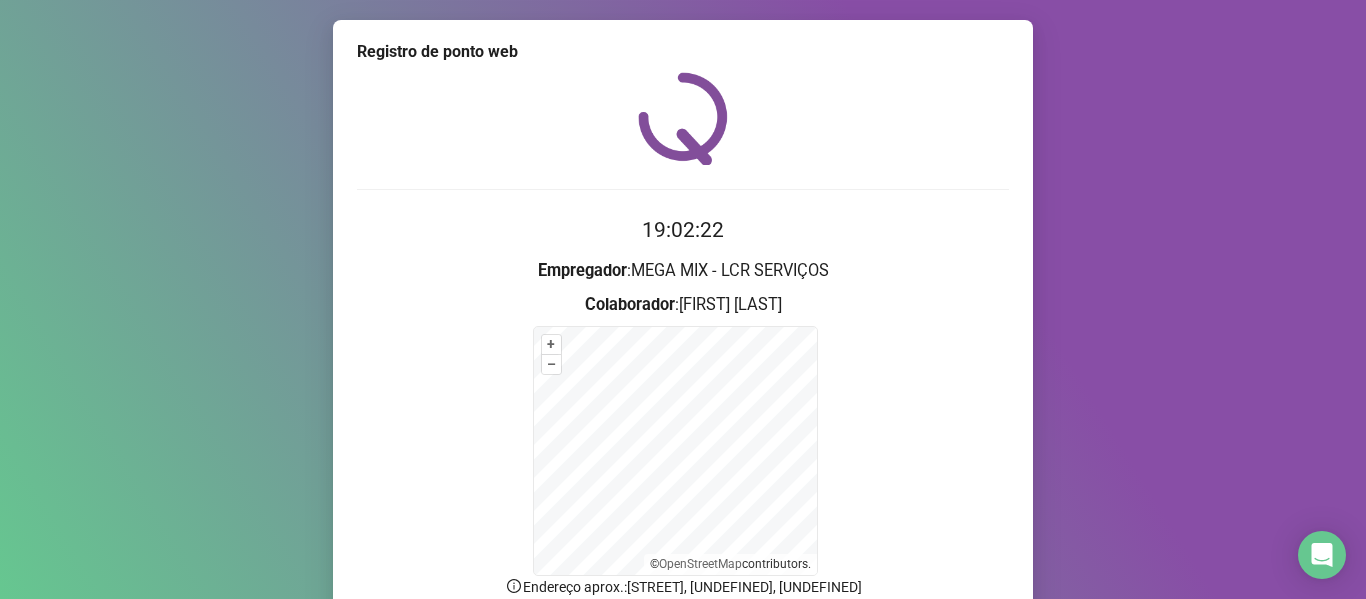 scroll, scrollTop: 176, scrollLeft: 0, axis: vertical 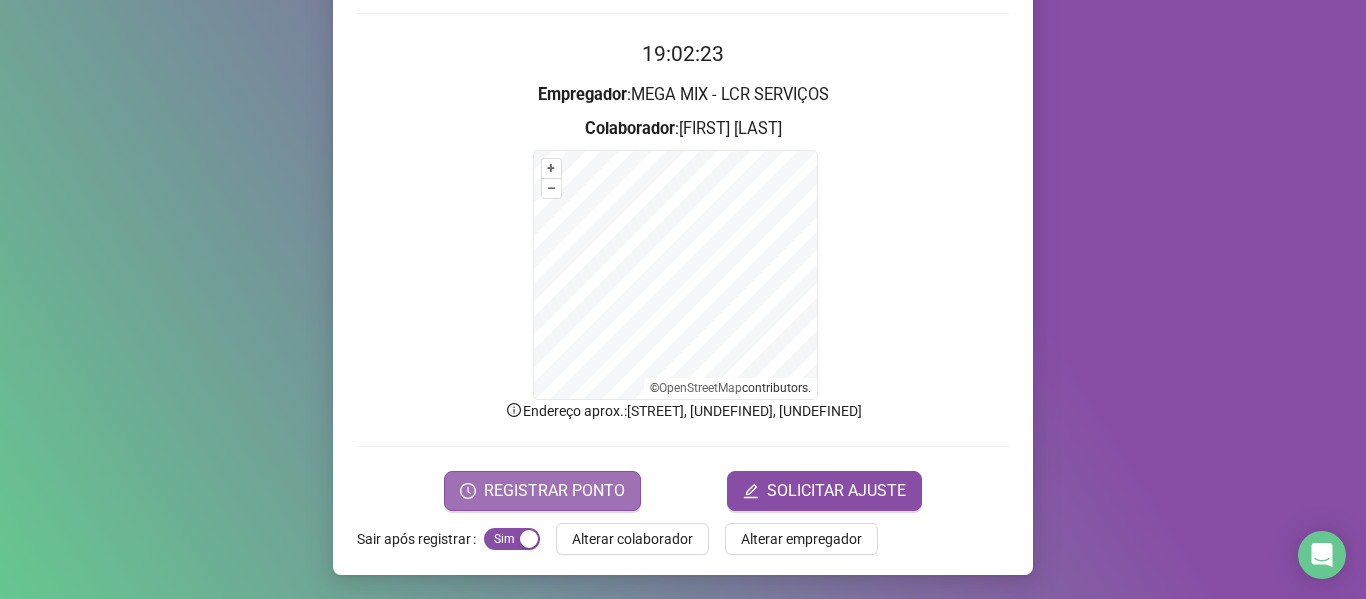 click on "REGISTRAR PONTO" at bounding box center (554, 491) 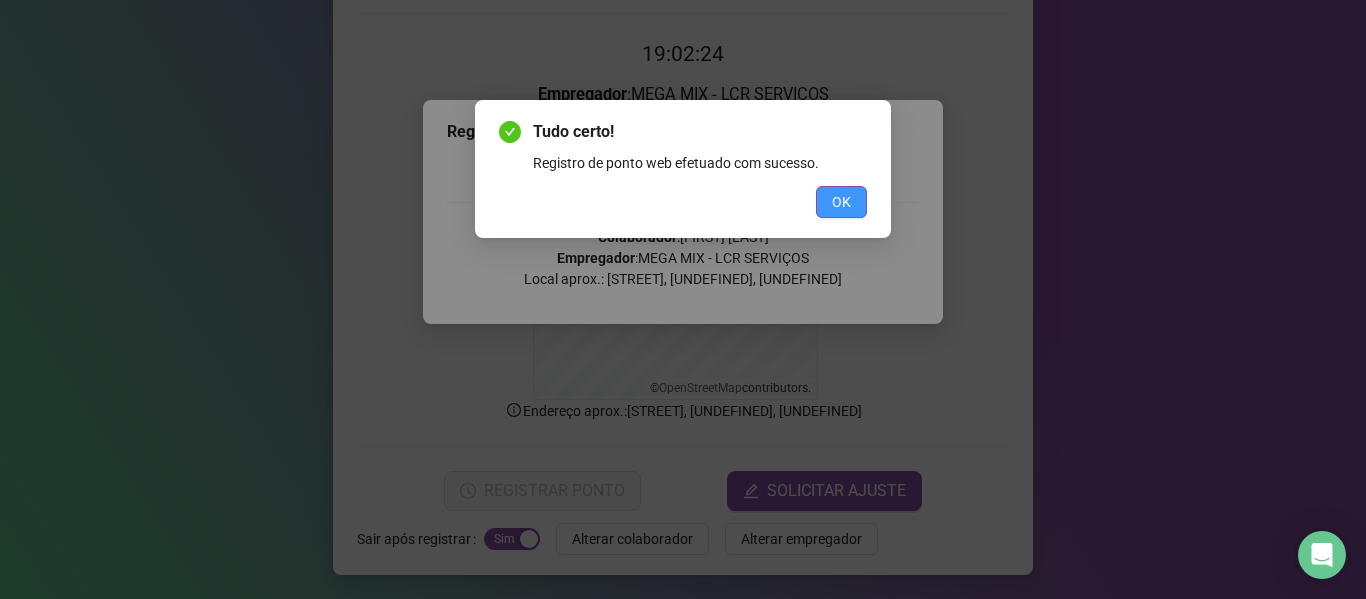 click on "OK" at bounding box center (841, 202) 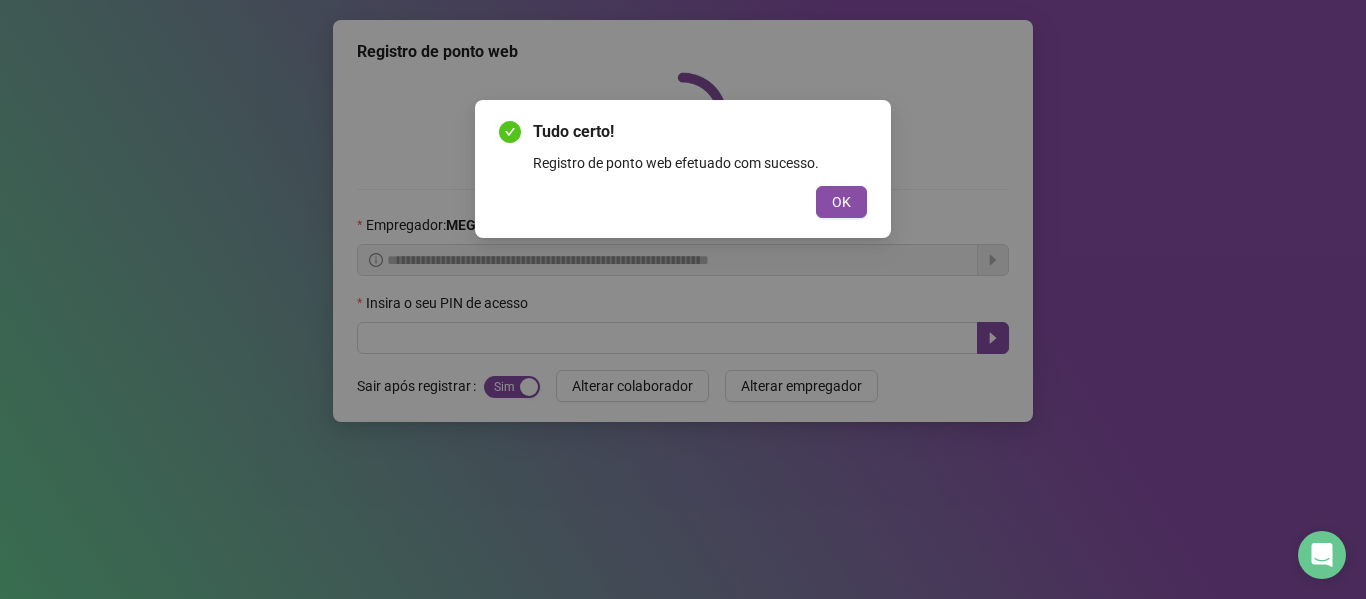 scroll, scrollTop: 0, scrollLeft: 0, axis: both 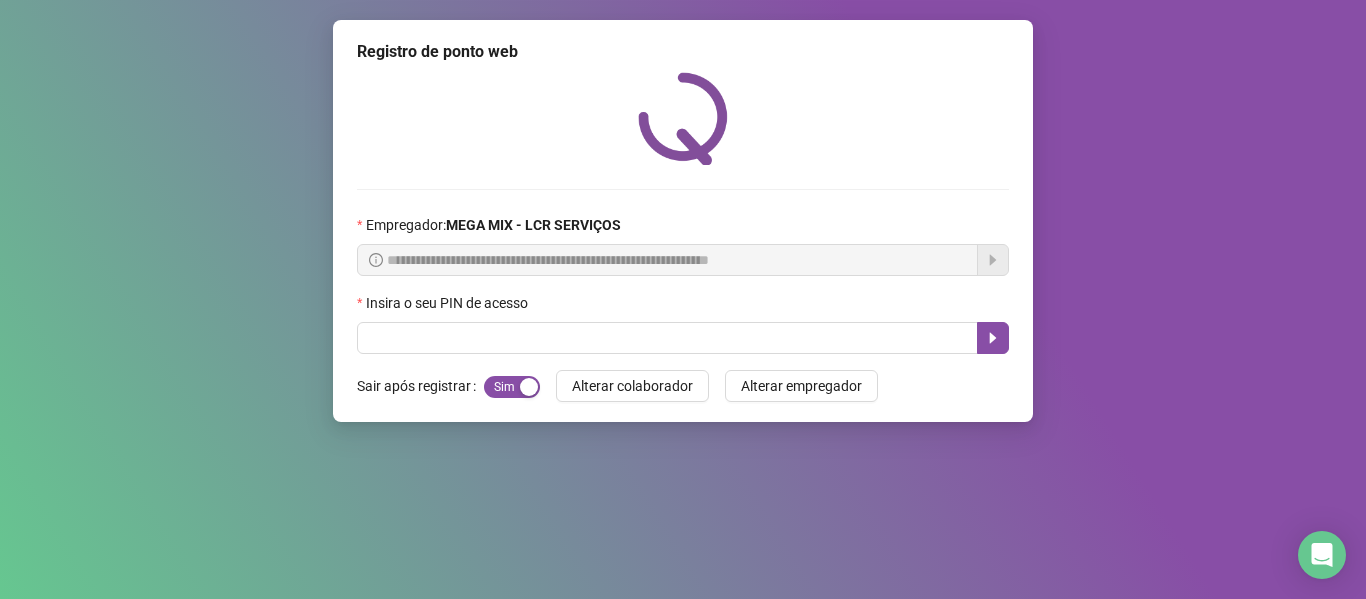 click at bounding box center [683, 118] 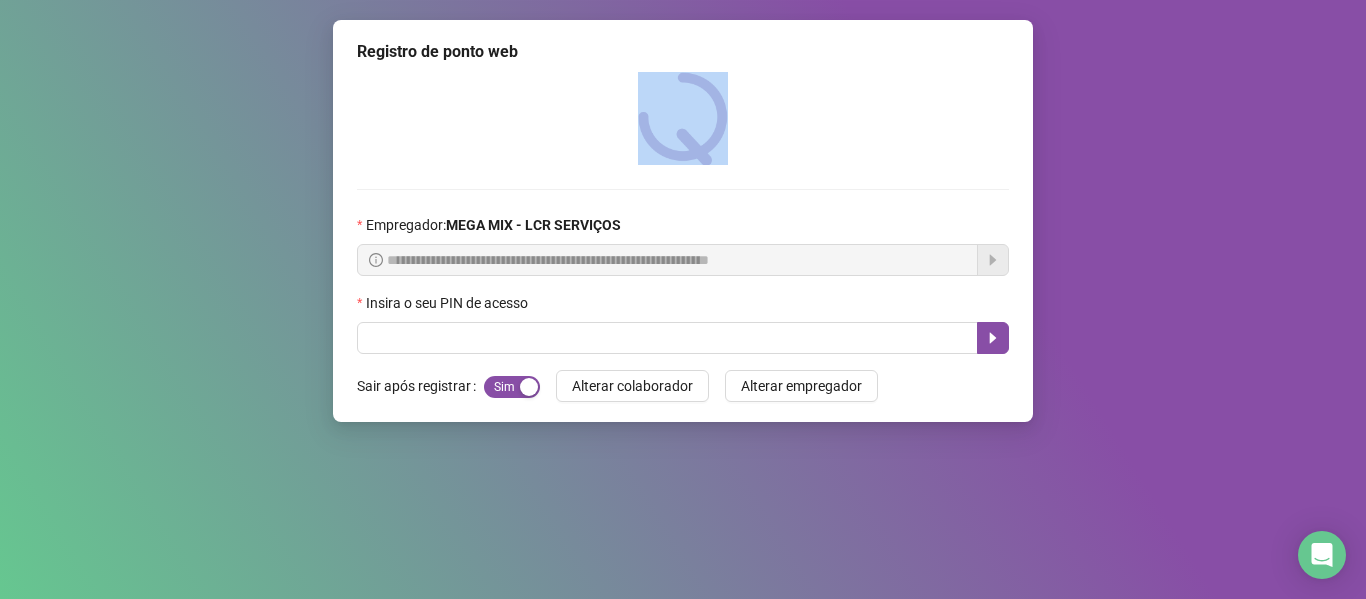 click at bounding box center (683, 118) 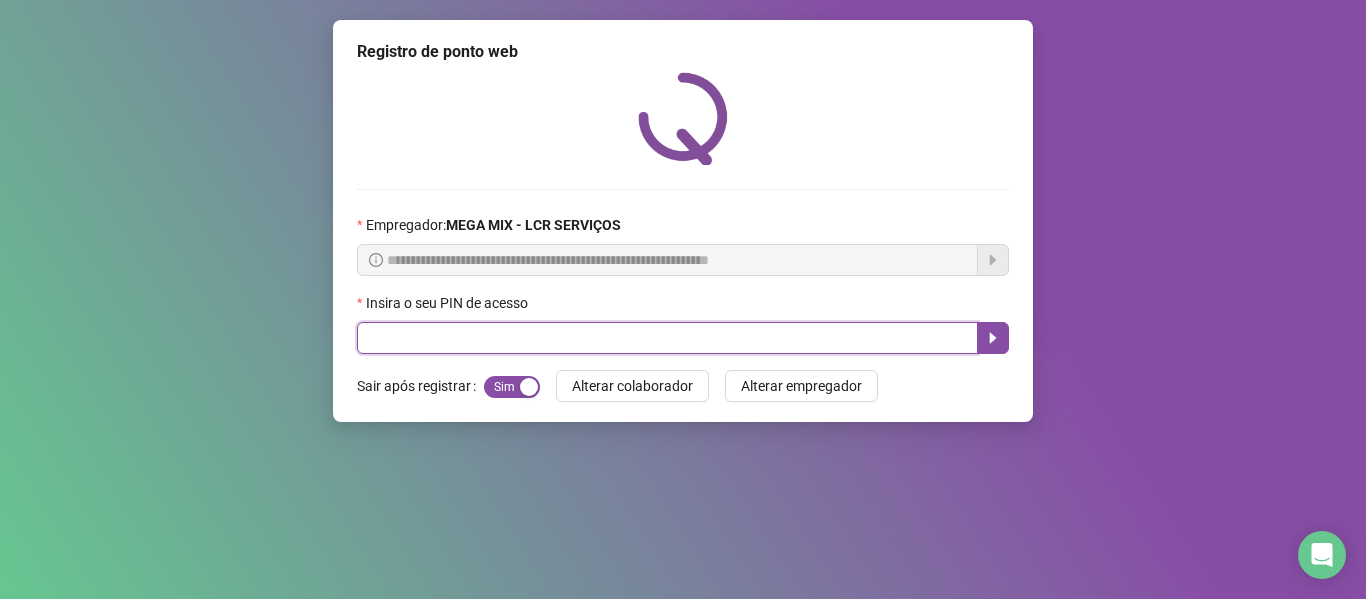 click at bounding box center (667, 338) 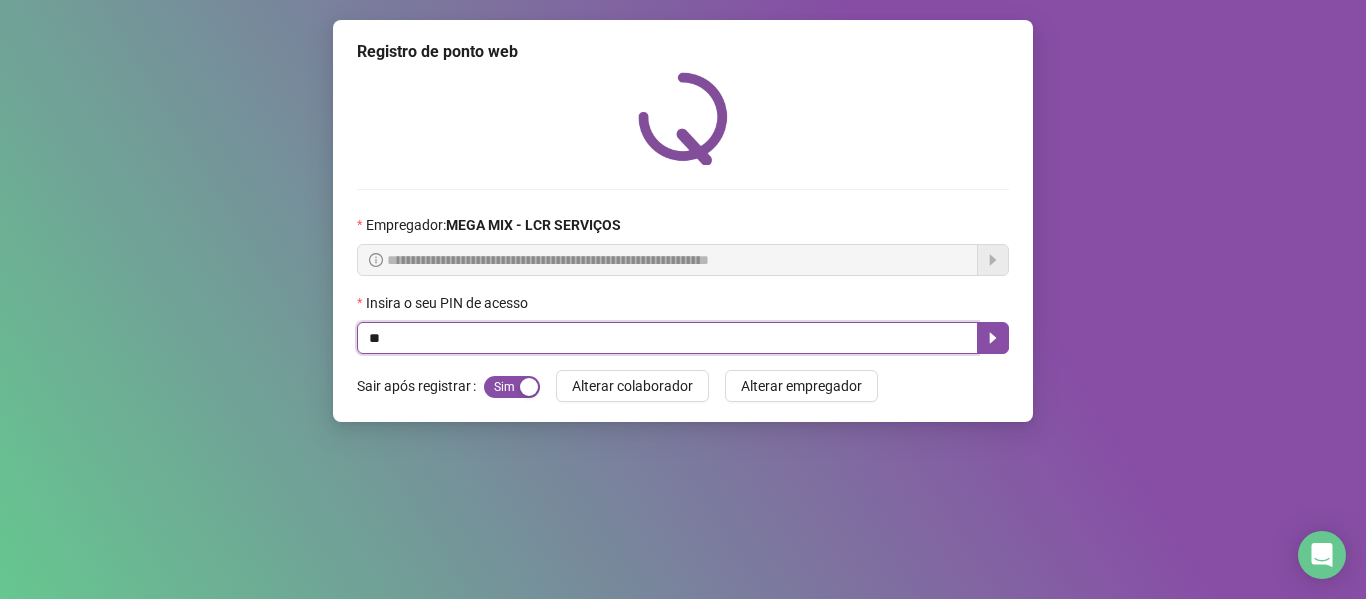 type on "*" 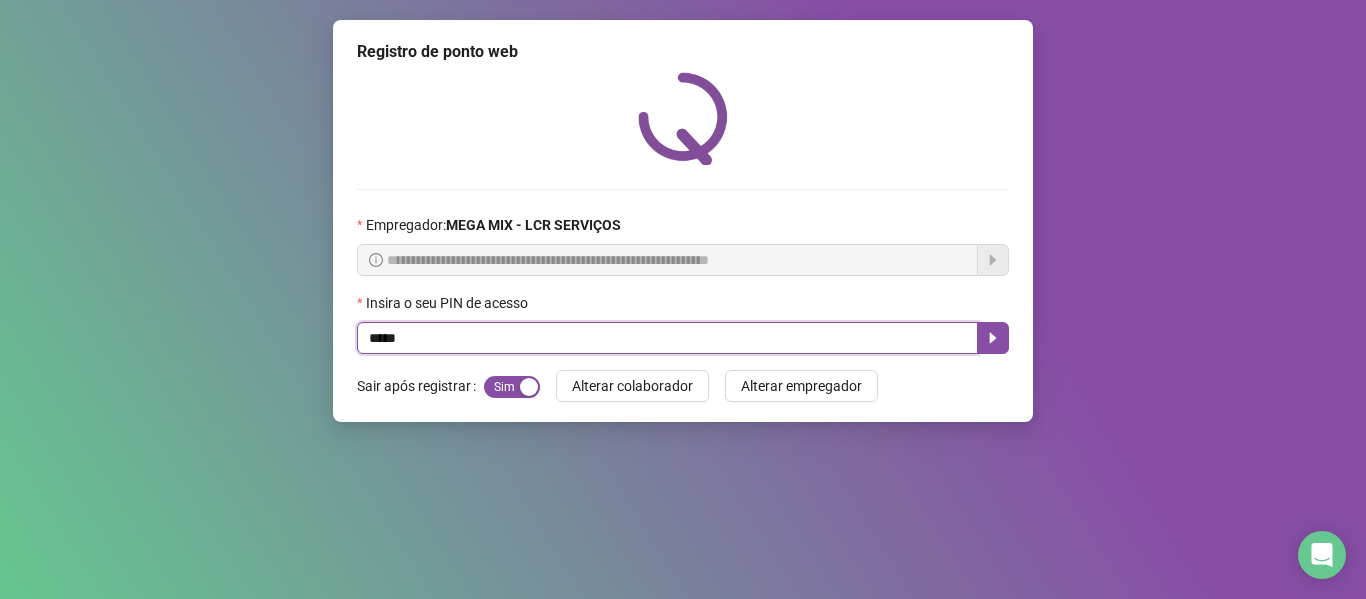 type on "*****" 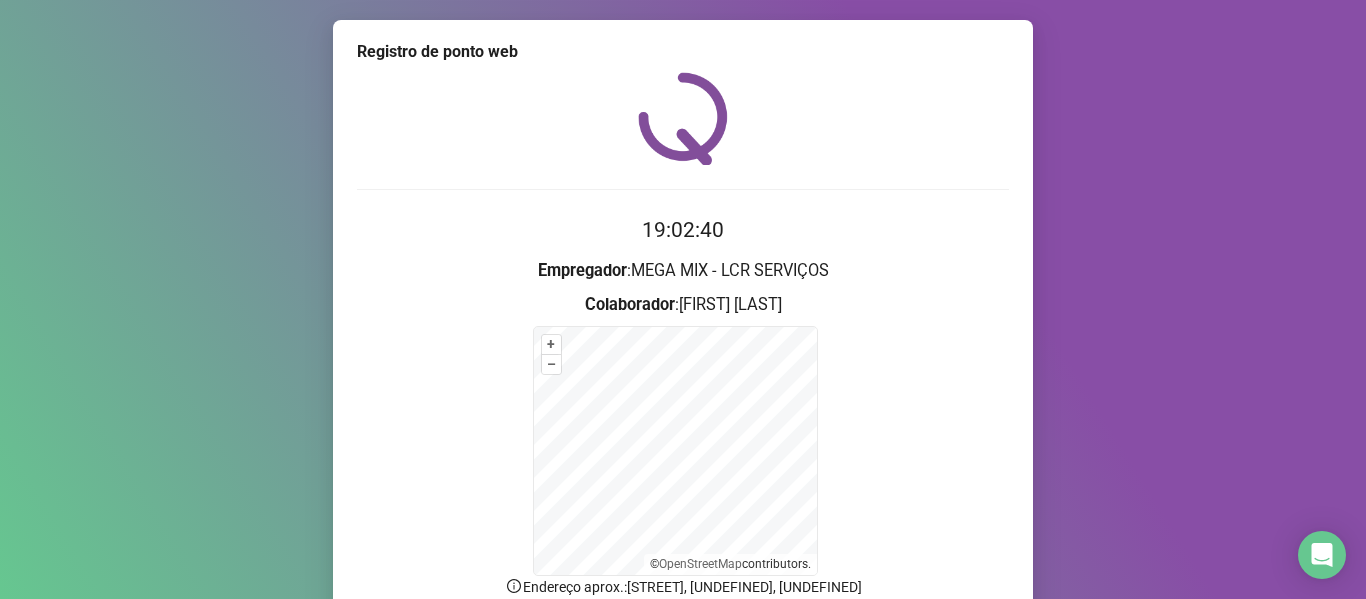scroll, scrollTop: 176, scrollLeft: 0, axis: vertical 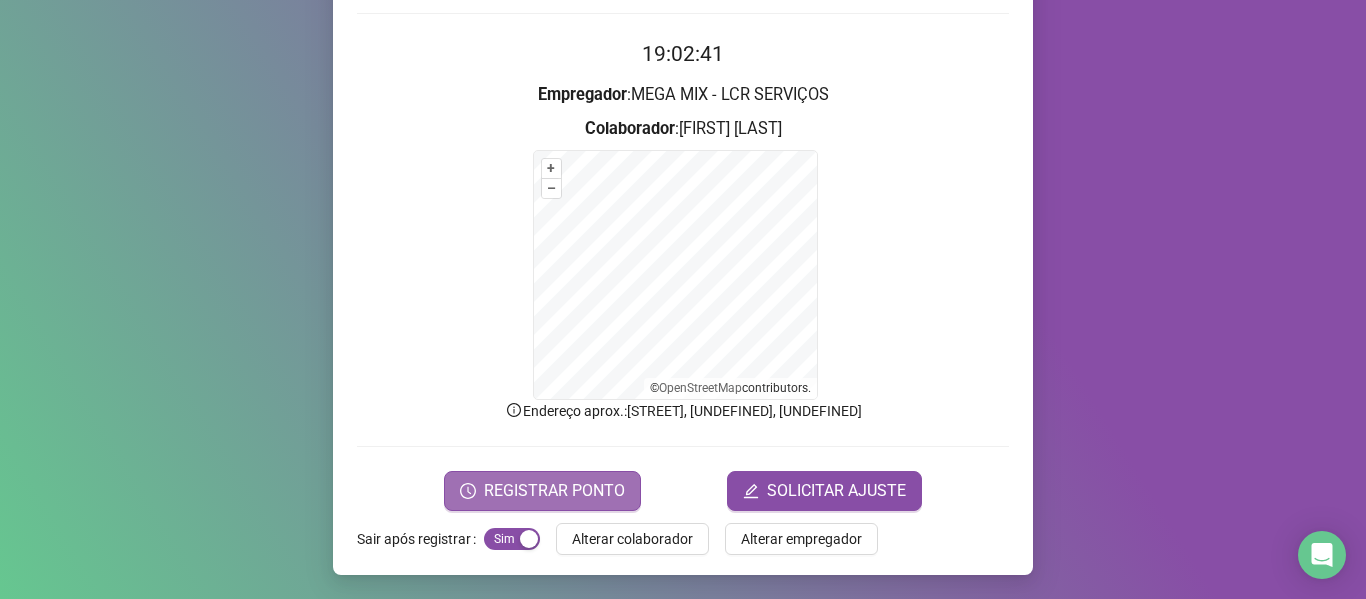 click on "REGISTRAR PONTO" at bounding box center (554, 491) 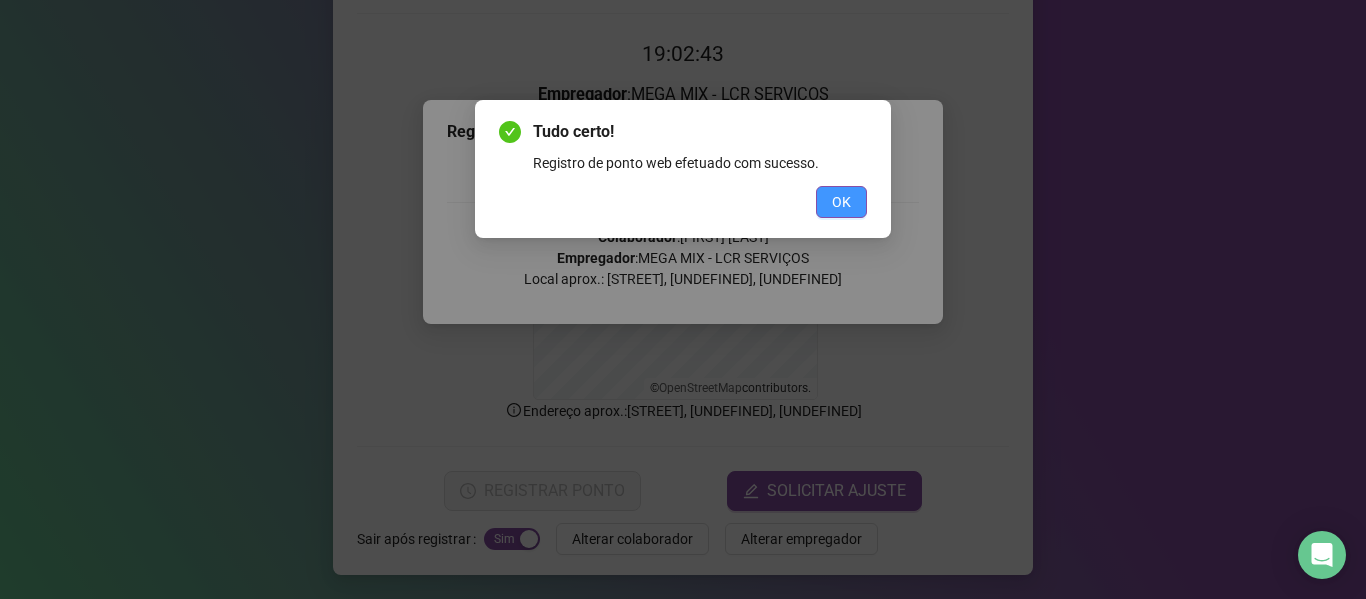 click on "OK" at bounding box center (841, 202) 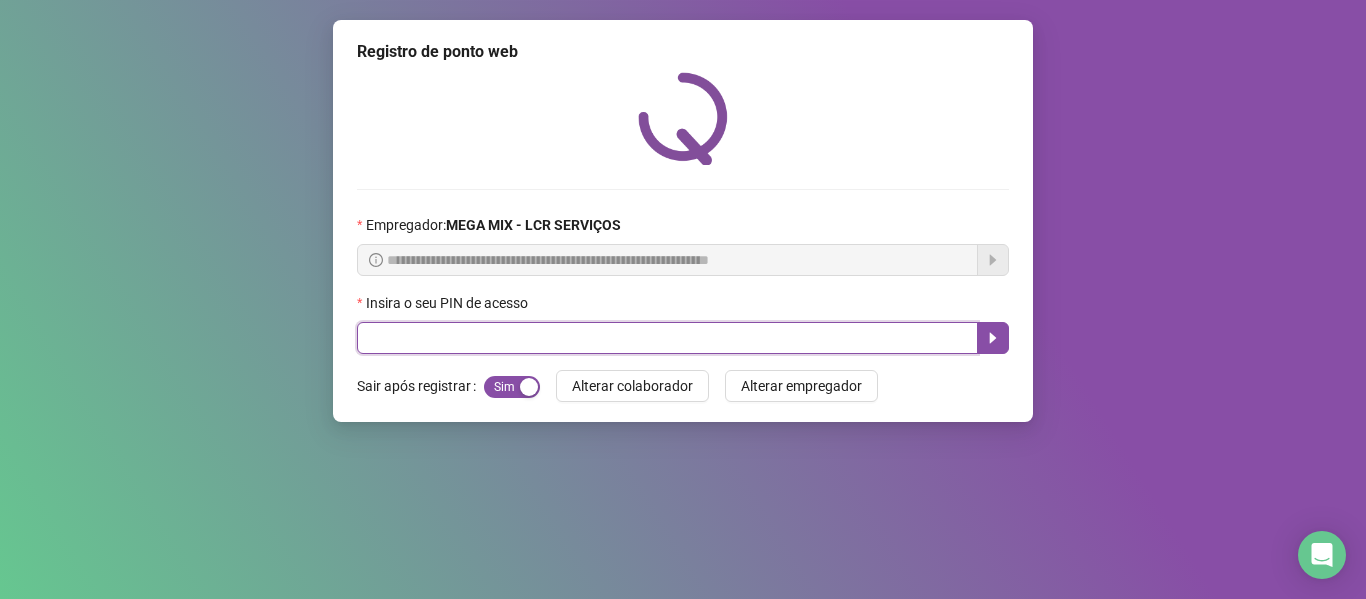 click at bounding box center [667, 338] 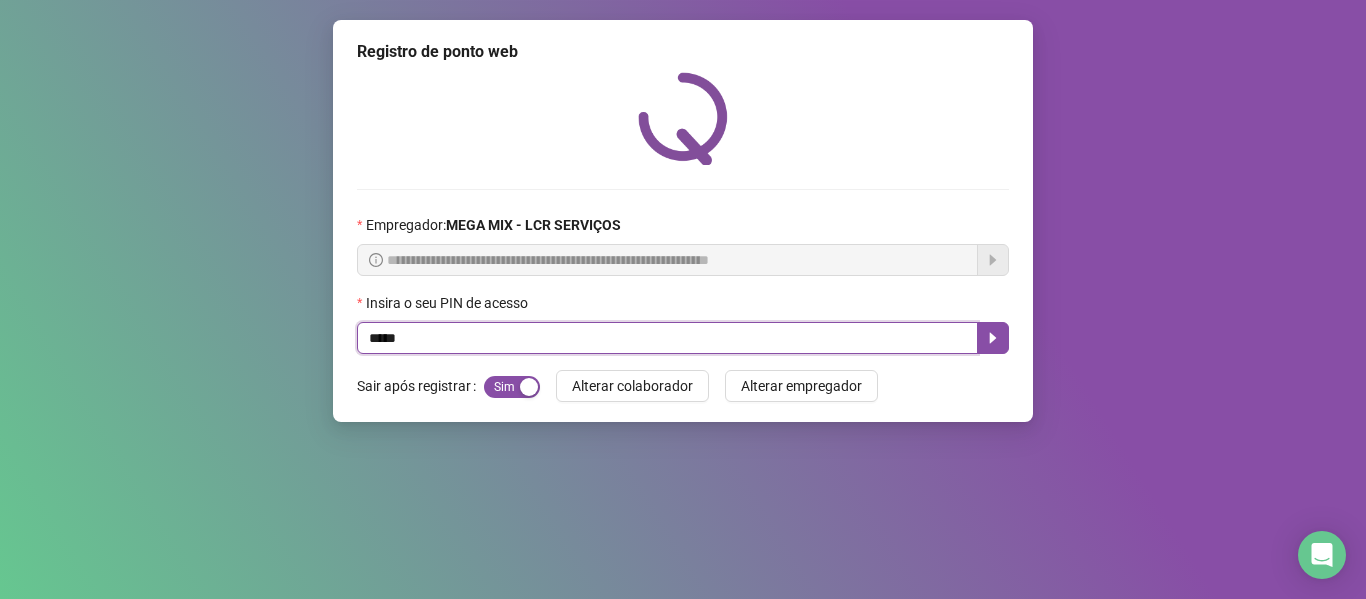 type on "*****" 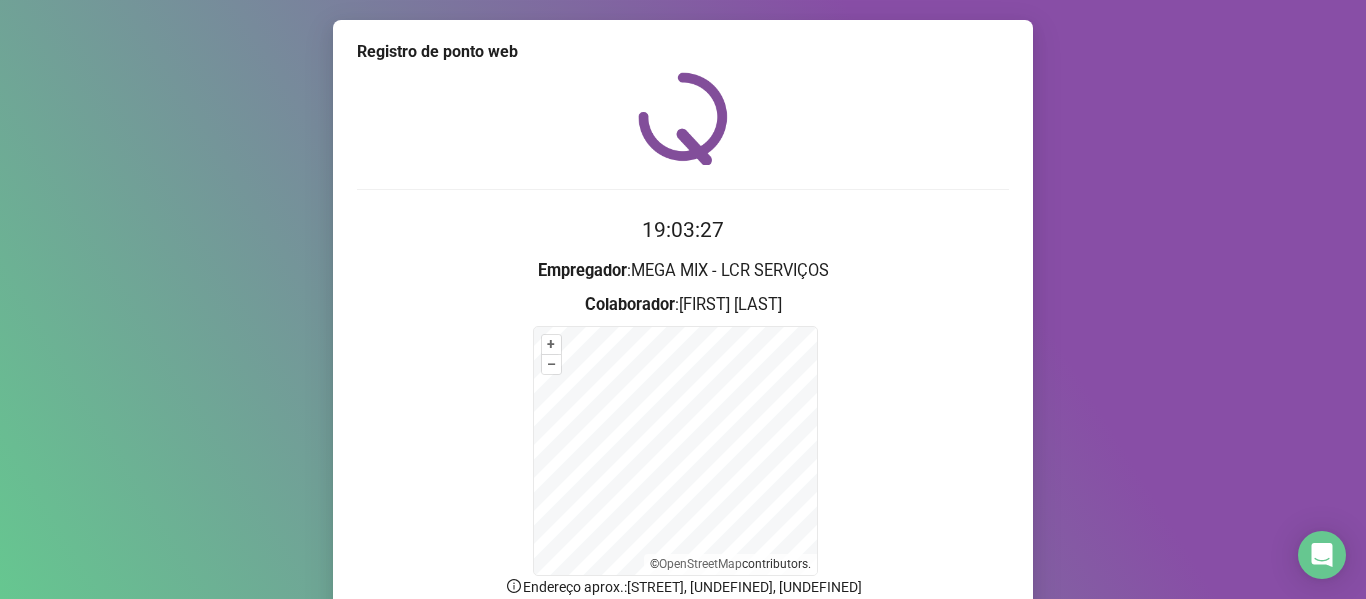 scroll, scrollTop: 176, scrollLeft: 0, axis: vertical 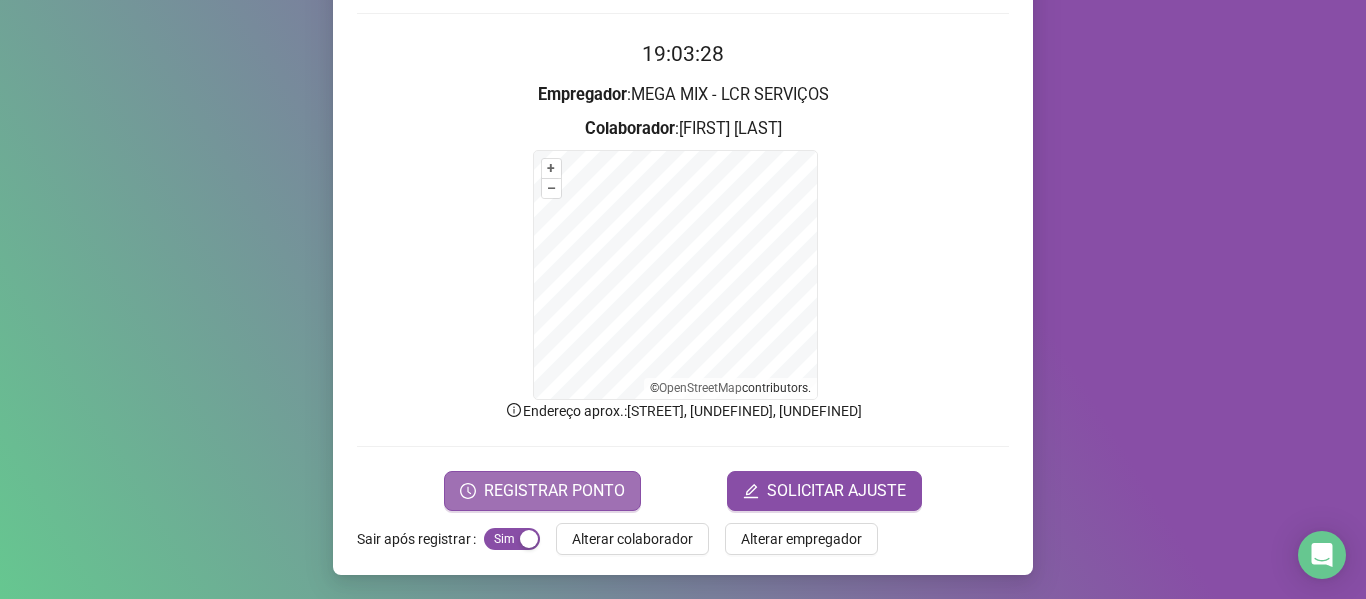 click on "REGISTRAR PONTO" at bounding box center (554, 491) 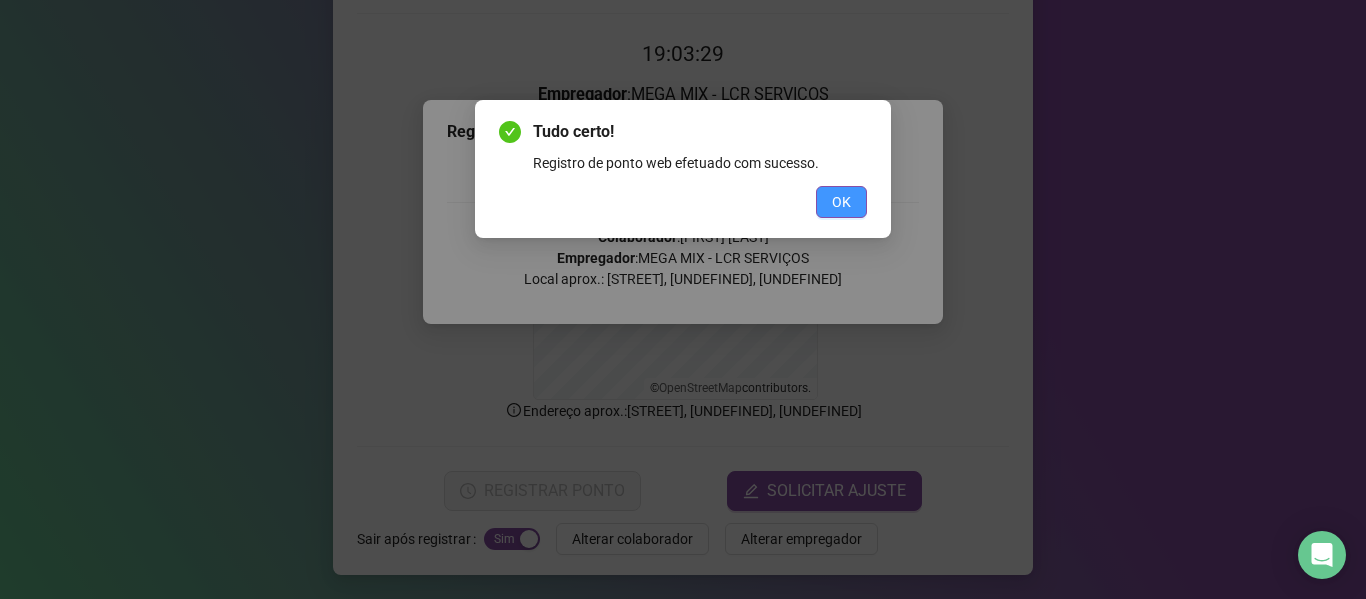 click on "OK" at bounding box center (841, 202) 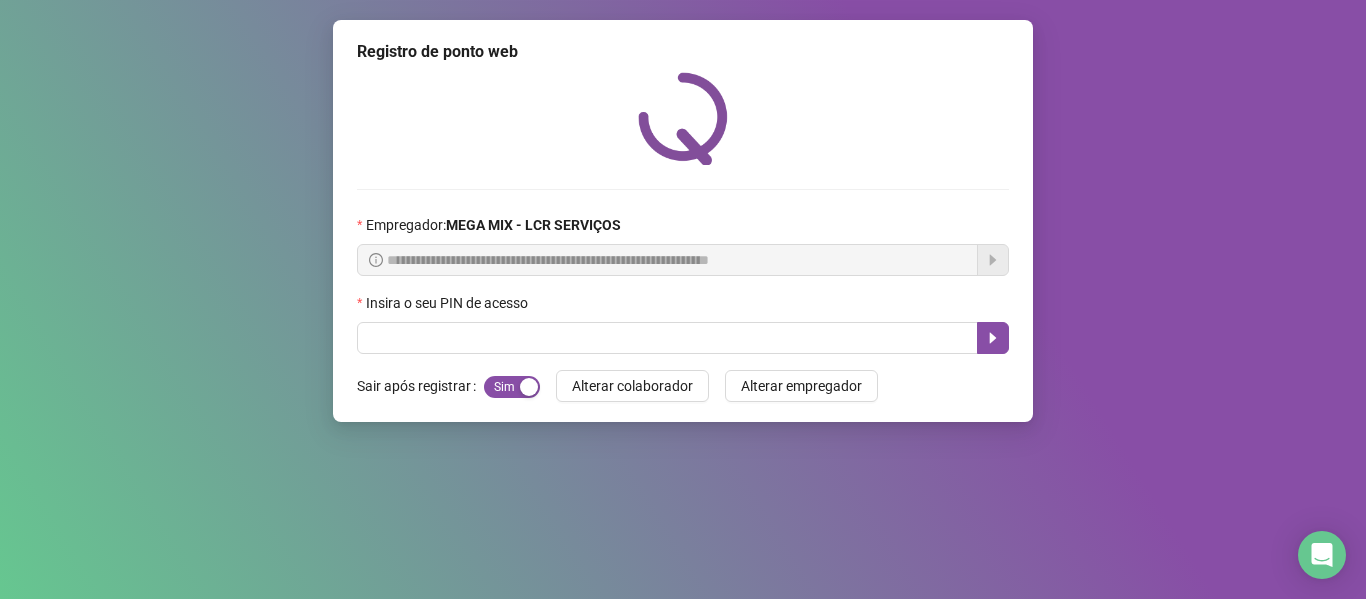 click on "**********" at bounding box center [683, 299] 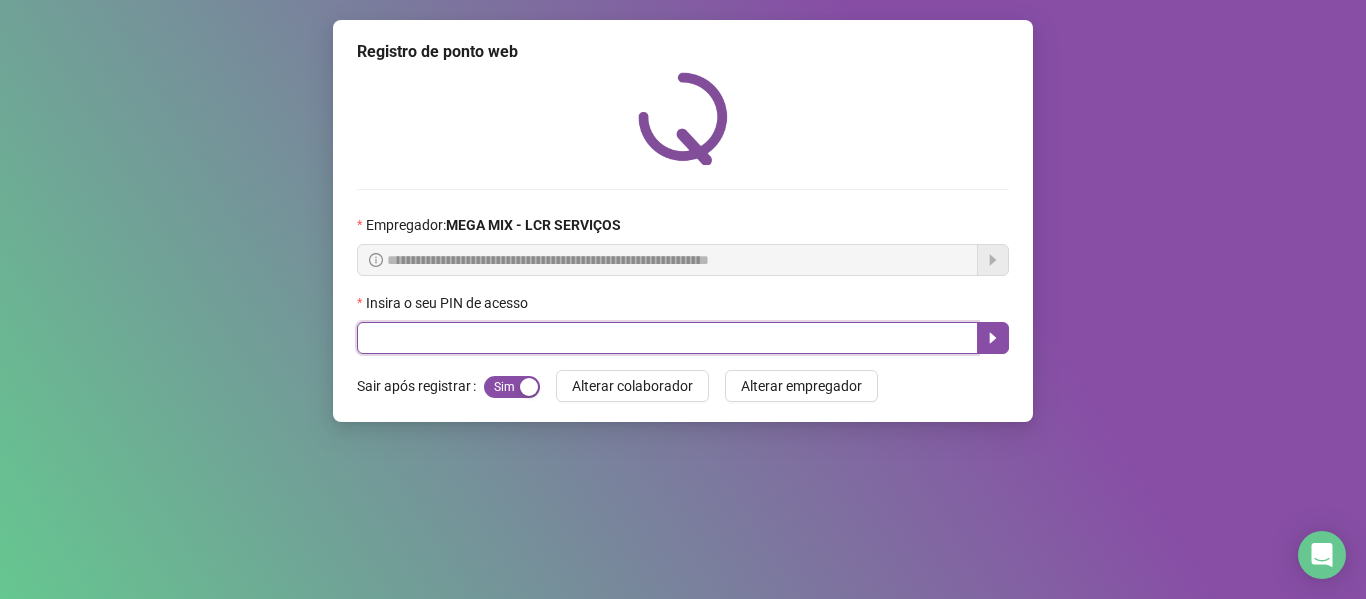 click at bounding box center (667, 338) 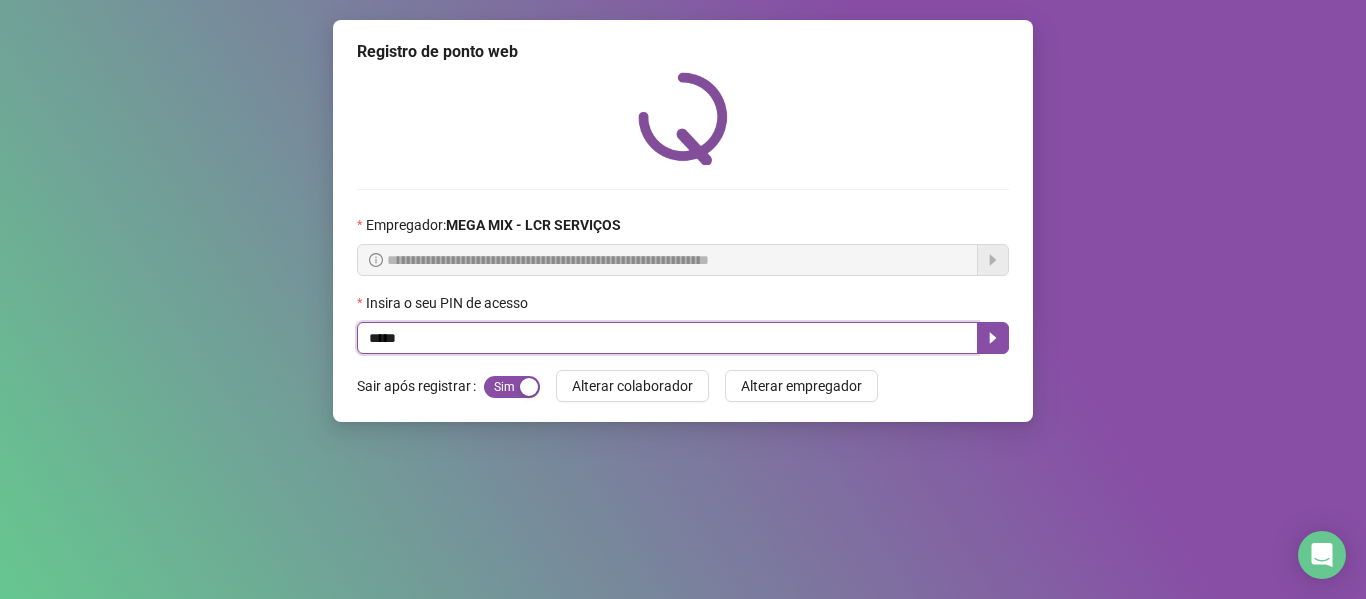 type on "*****" 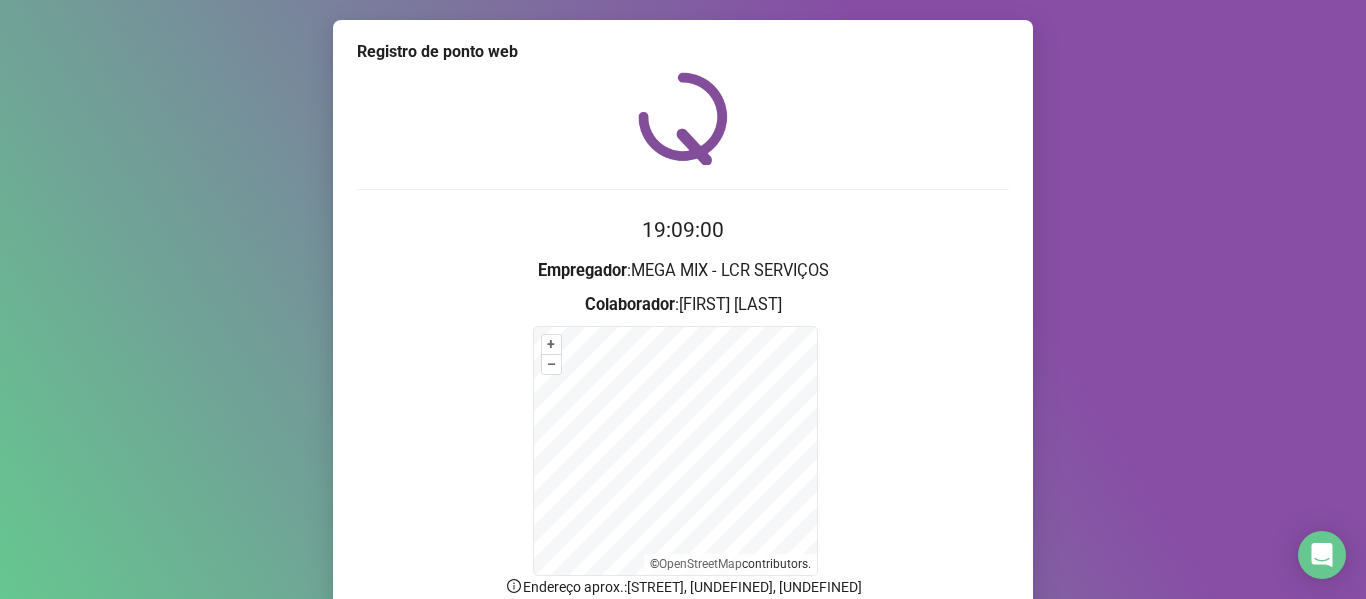 scroll, scrollTop: 176, scrollLeft: 0, axis: vertical 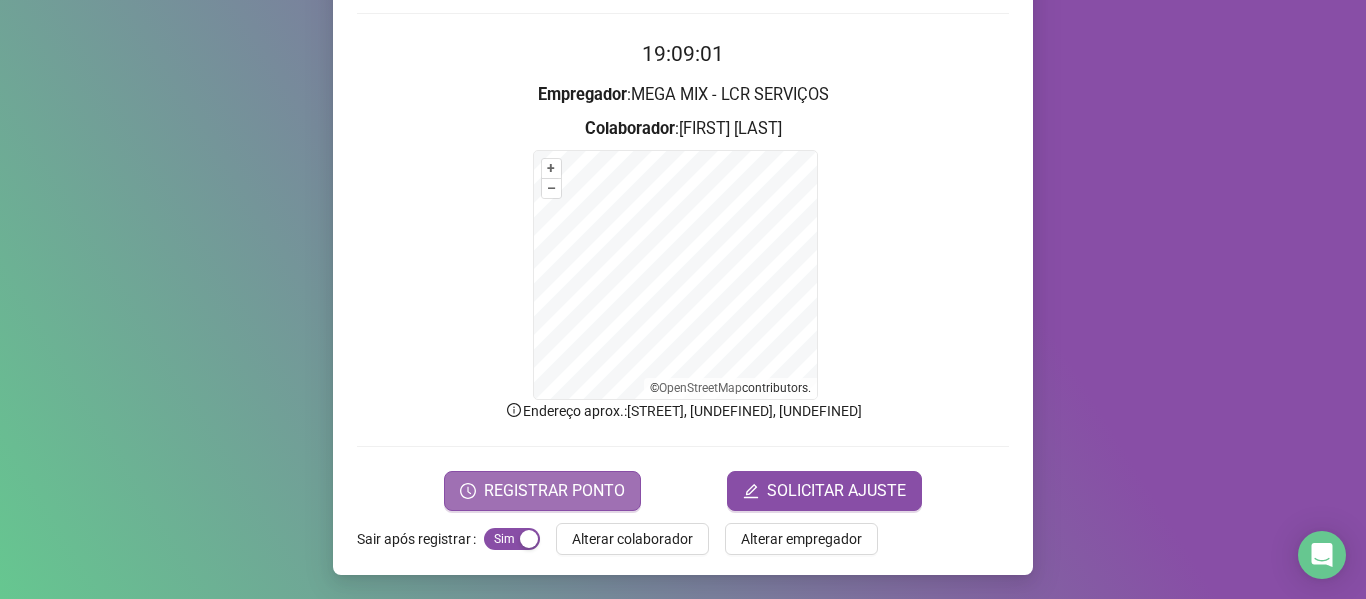 click on "REGISTRAR PONTO" at bounding box center [554, 491] 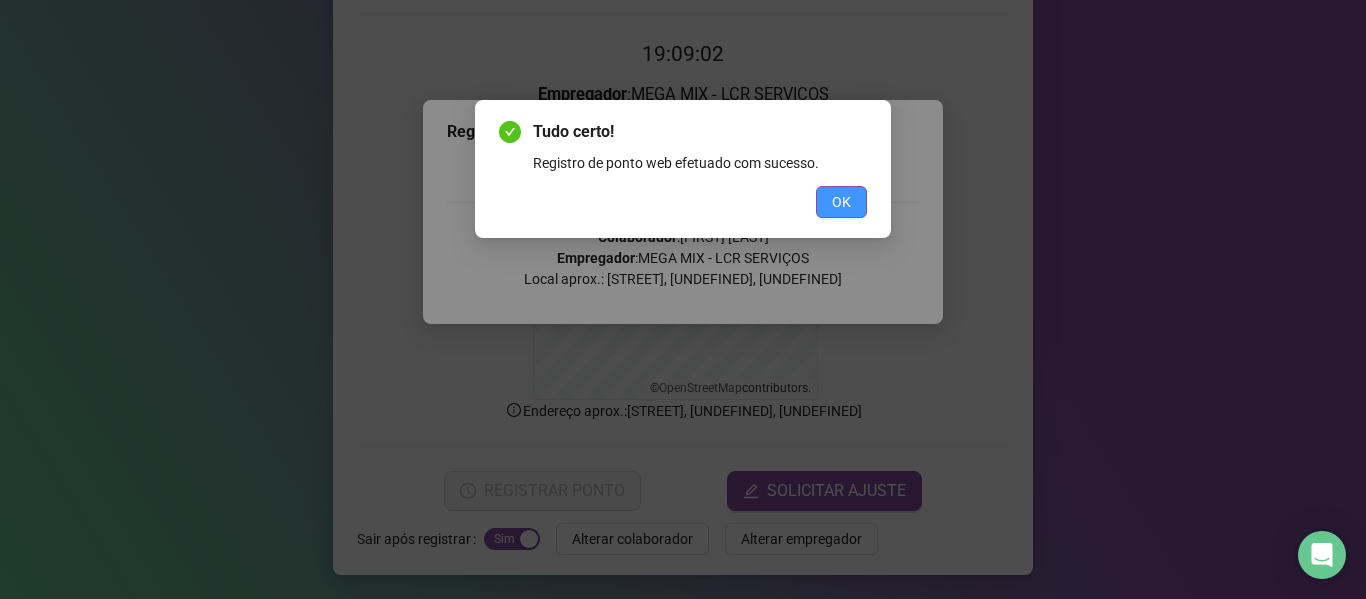 click on "OK" at bounding box center [841, 202] 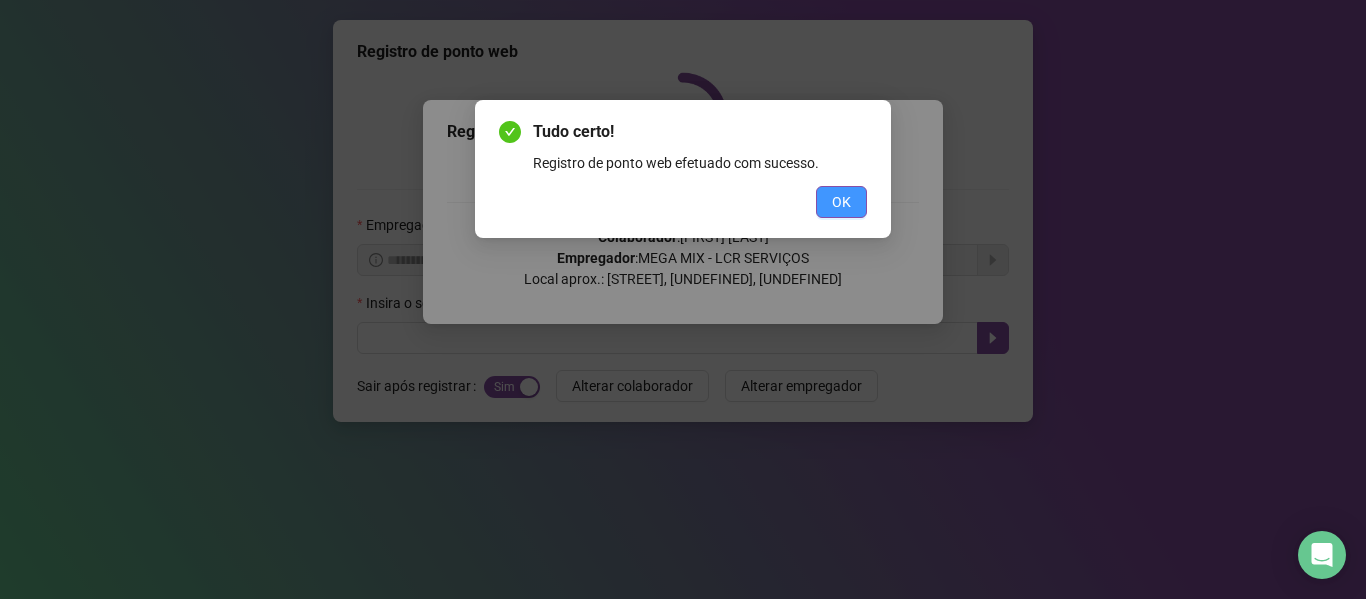 scroll, scrollTop: 0, scrollLeft: 0, axis: both 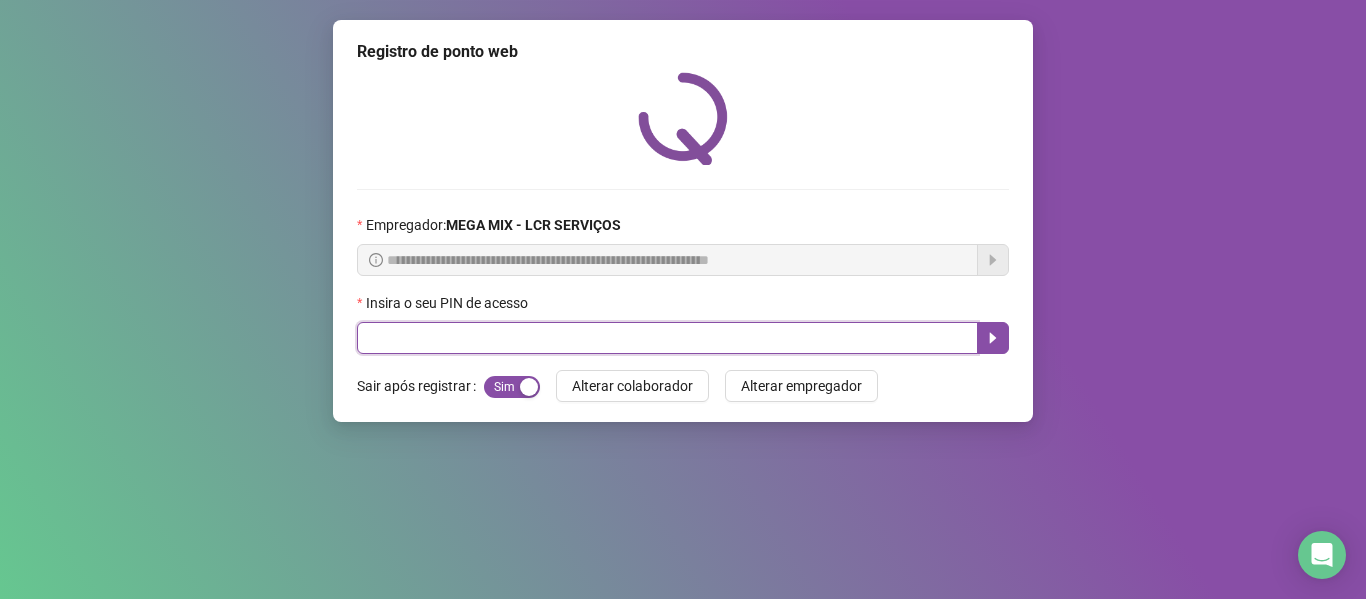 click at bounding box center (667, 338) 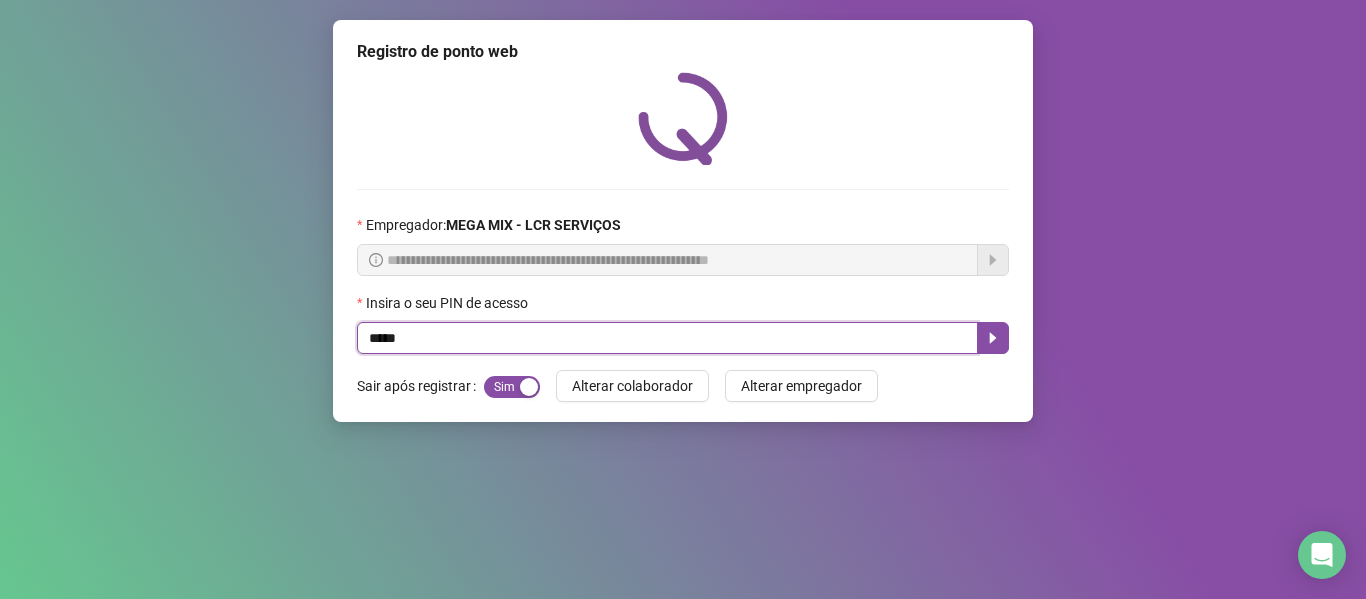 type on "*****" 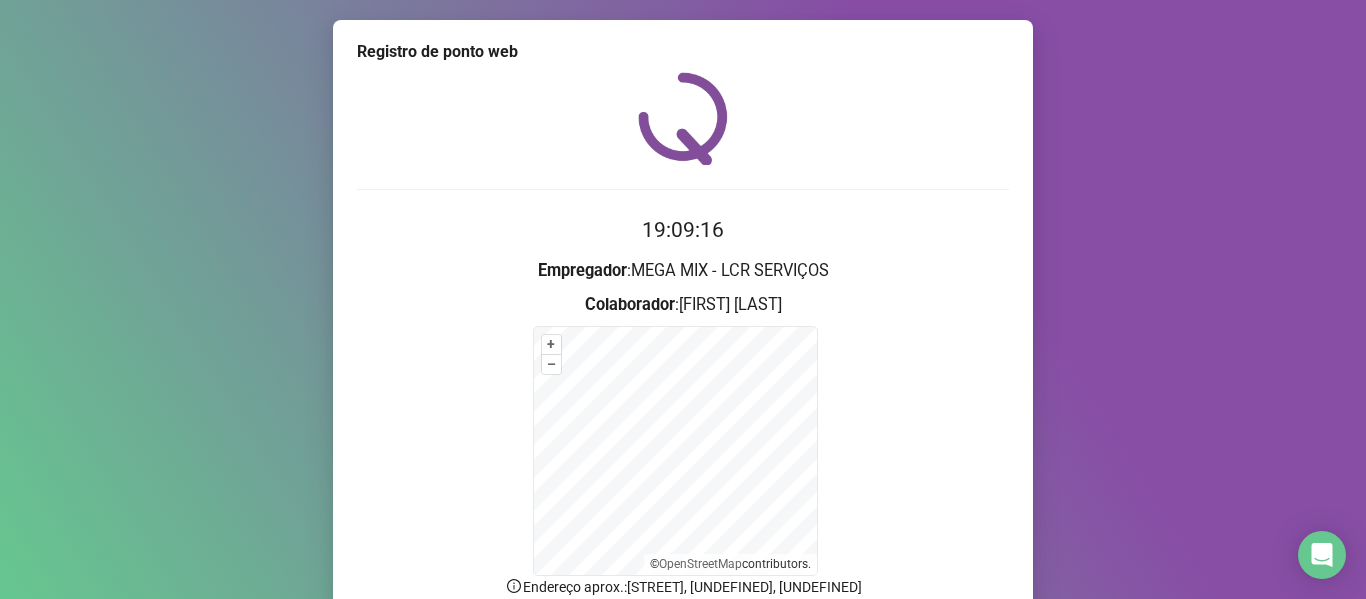 scroll, scrollTop: 176, scrollLeft: 0, axis: vertical 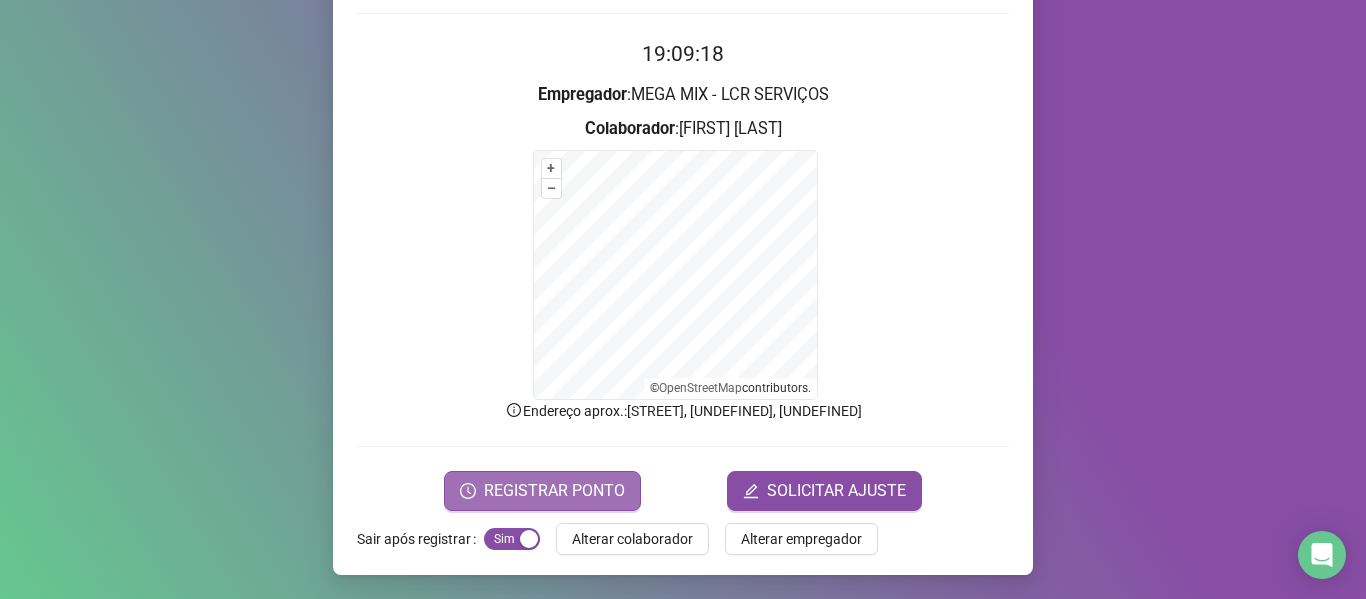click on "REGISTRAR PONTO" at bounding box center [542, 491] 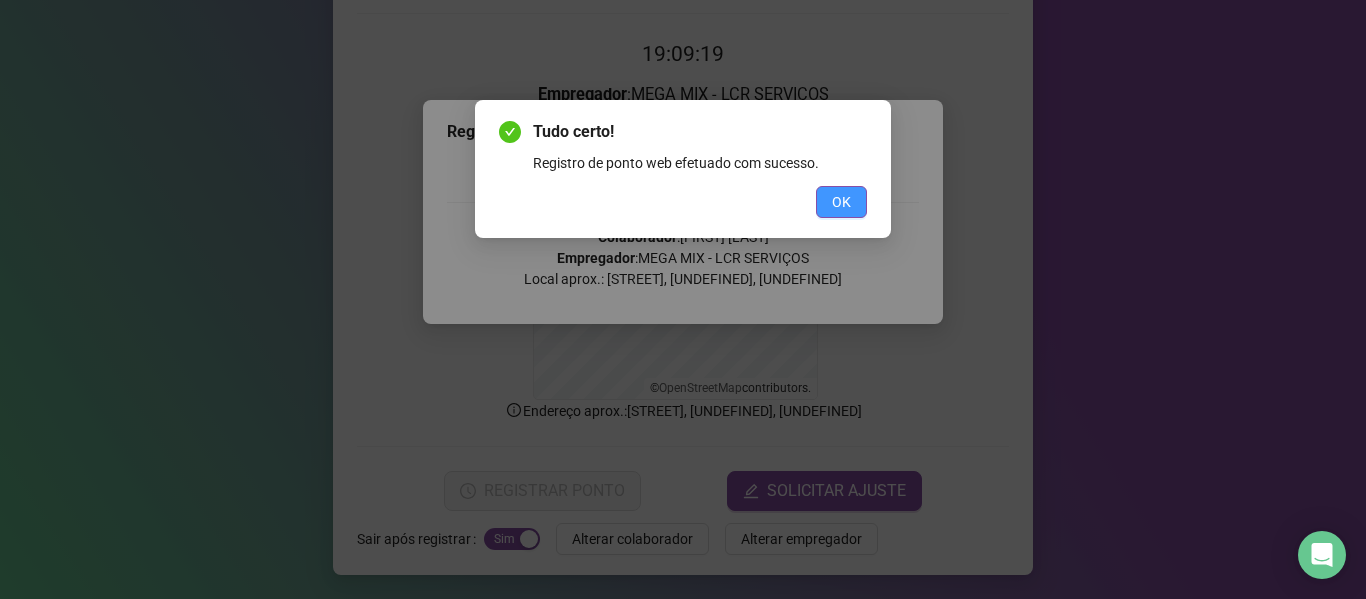 click on "OK" at bounding box center [841, 202] 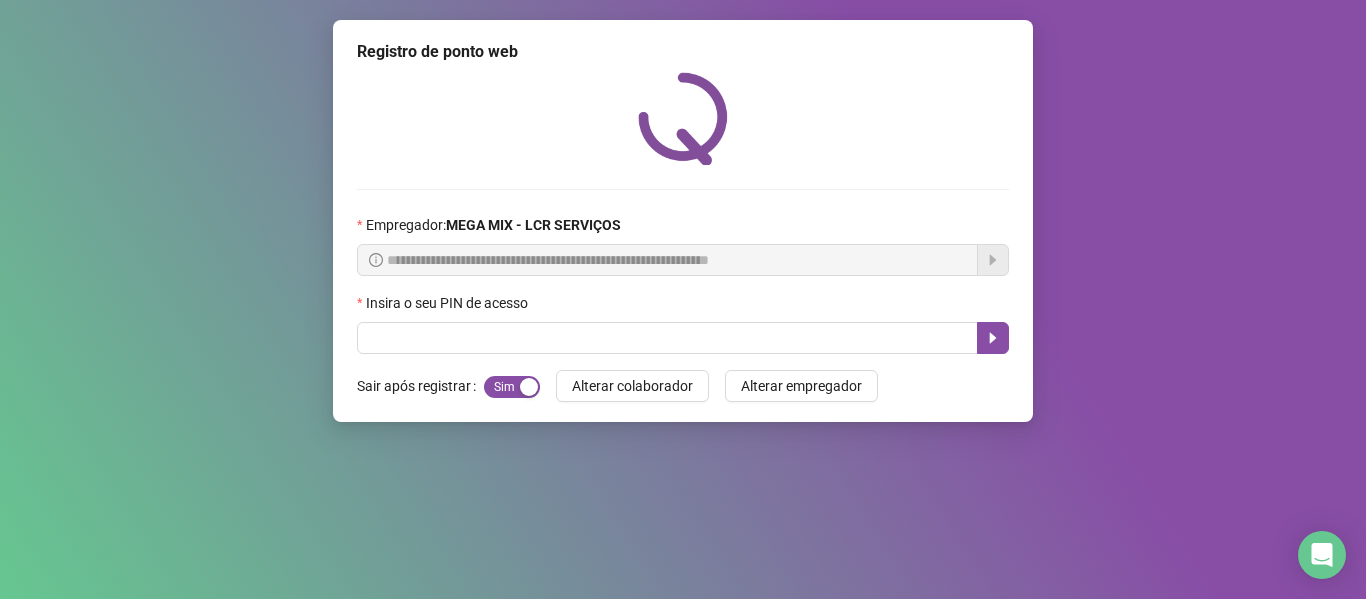 scroll, scrollTop: 0, scrollLeft: 0, axis: both 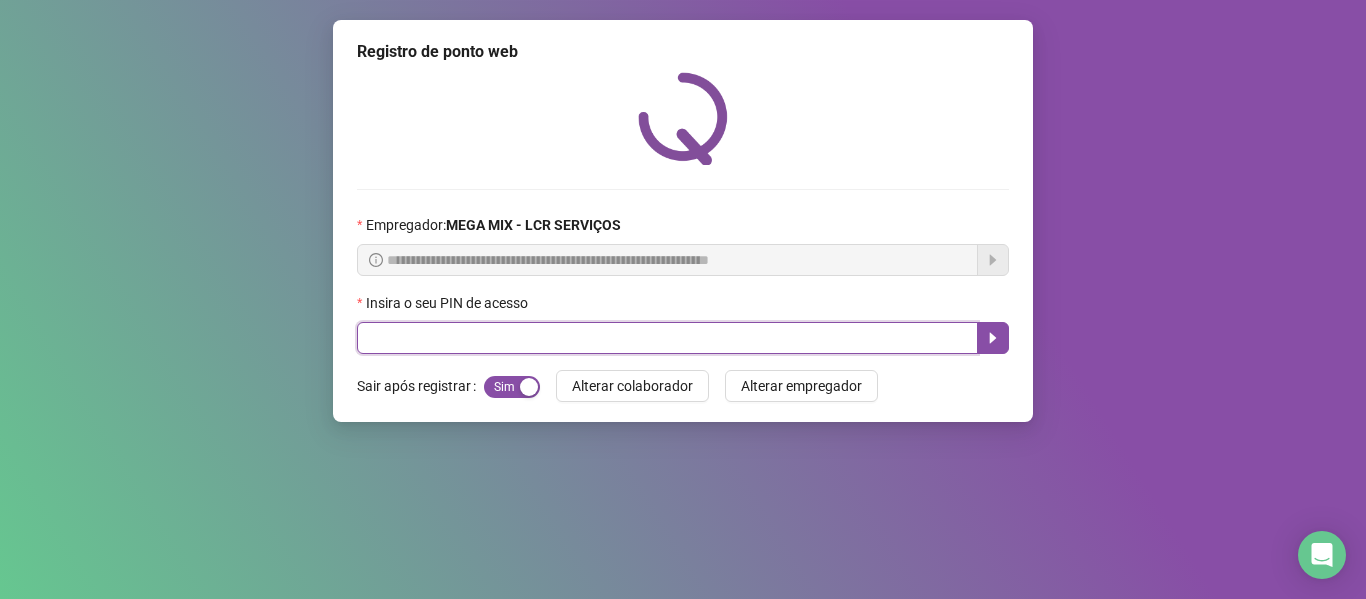 click at bounding box center (667, 338) 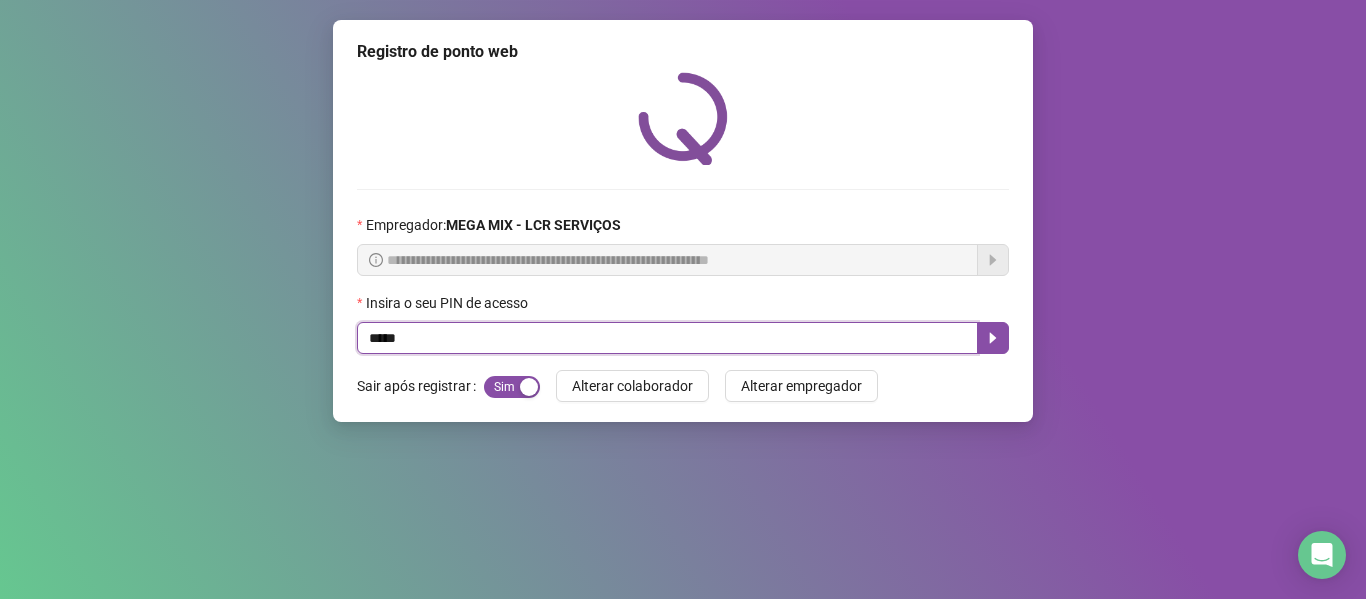 type on "*****" 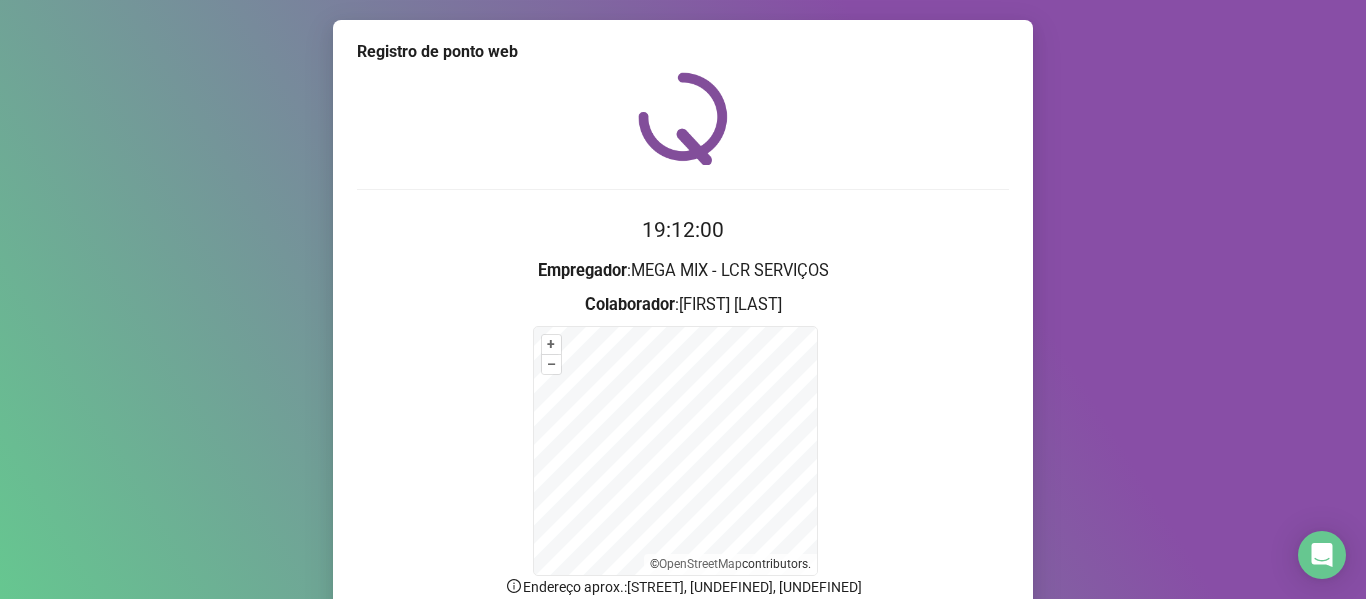 scroll, scrollTop: 176, scrollLeft: 0, axis: vertical 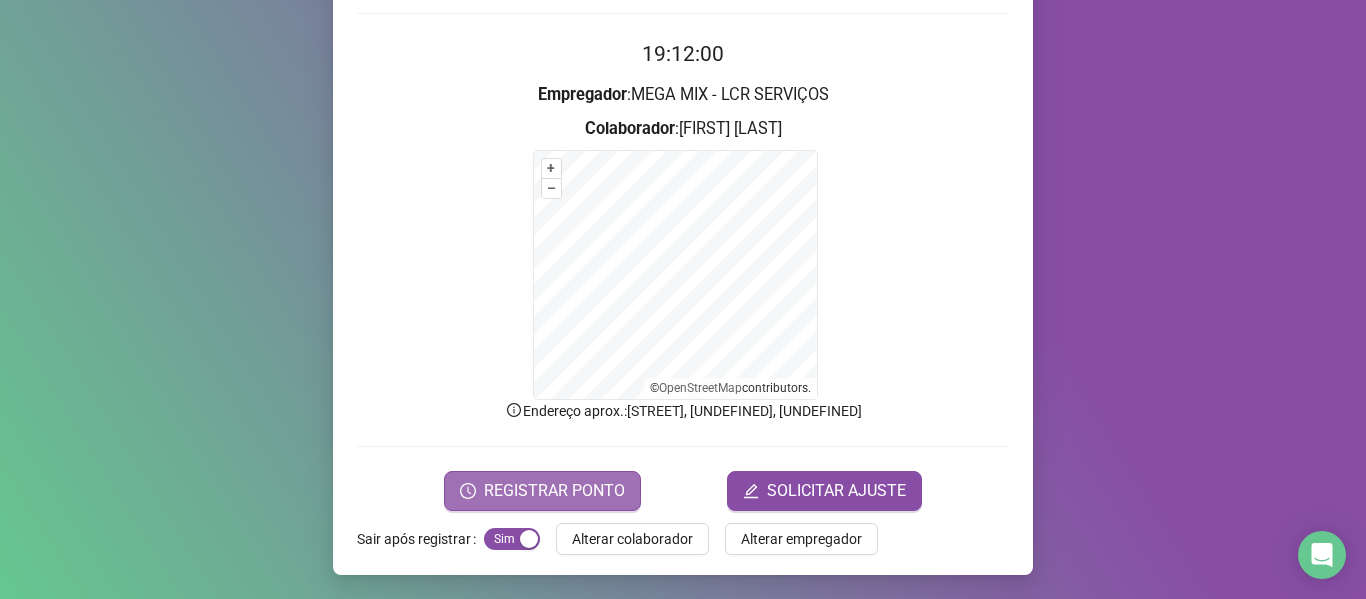 click on "REGISTRAR PONTO" at bounding box center [542, 491] 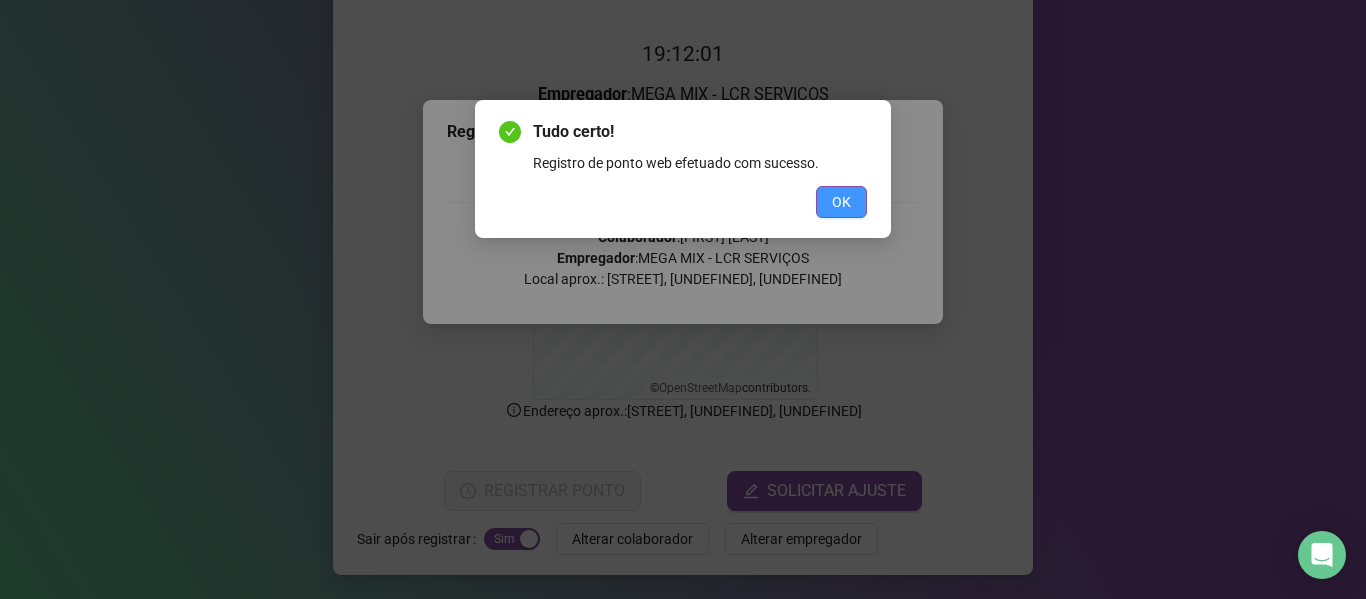 click on "OK" at bounding box center (841, 202) 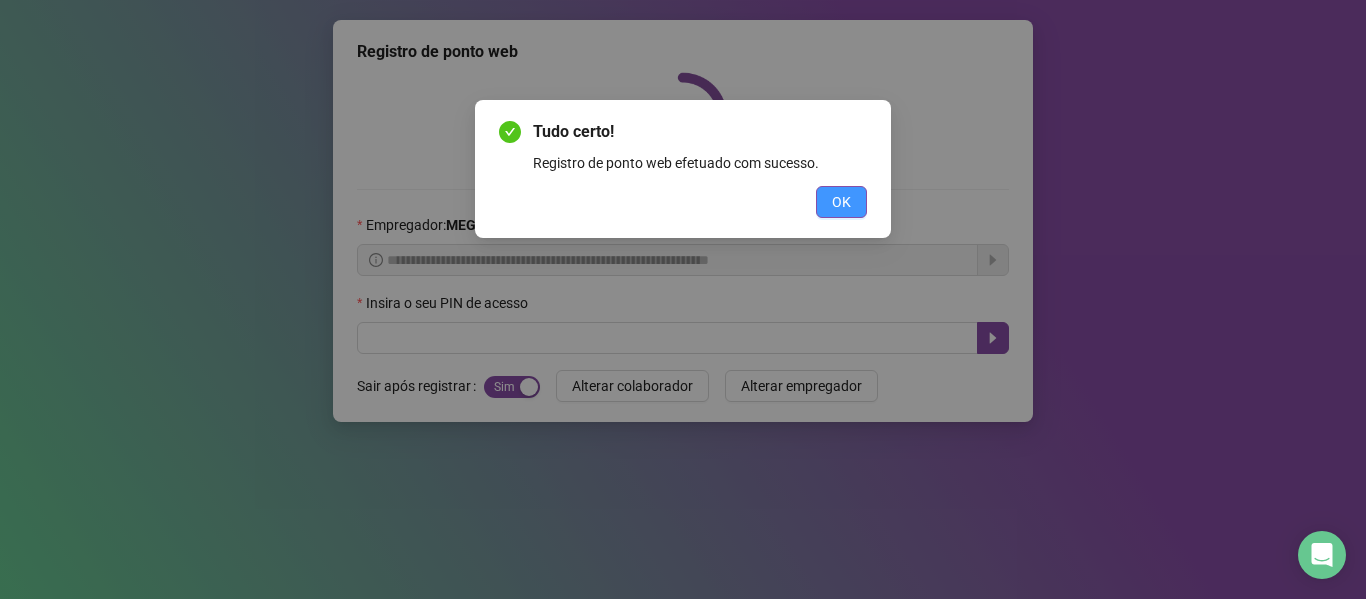 scroll, scrollTop: 0, scrollLeft: 0, axis: both 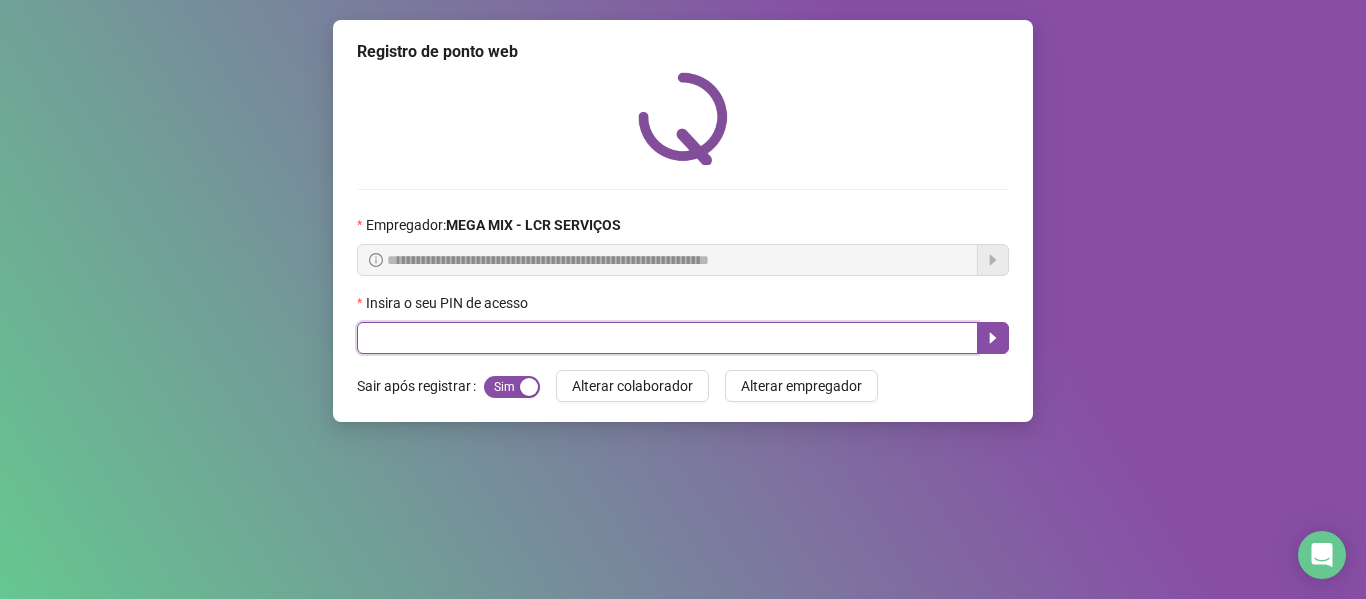 click at bounding box center (667, 338) 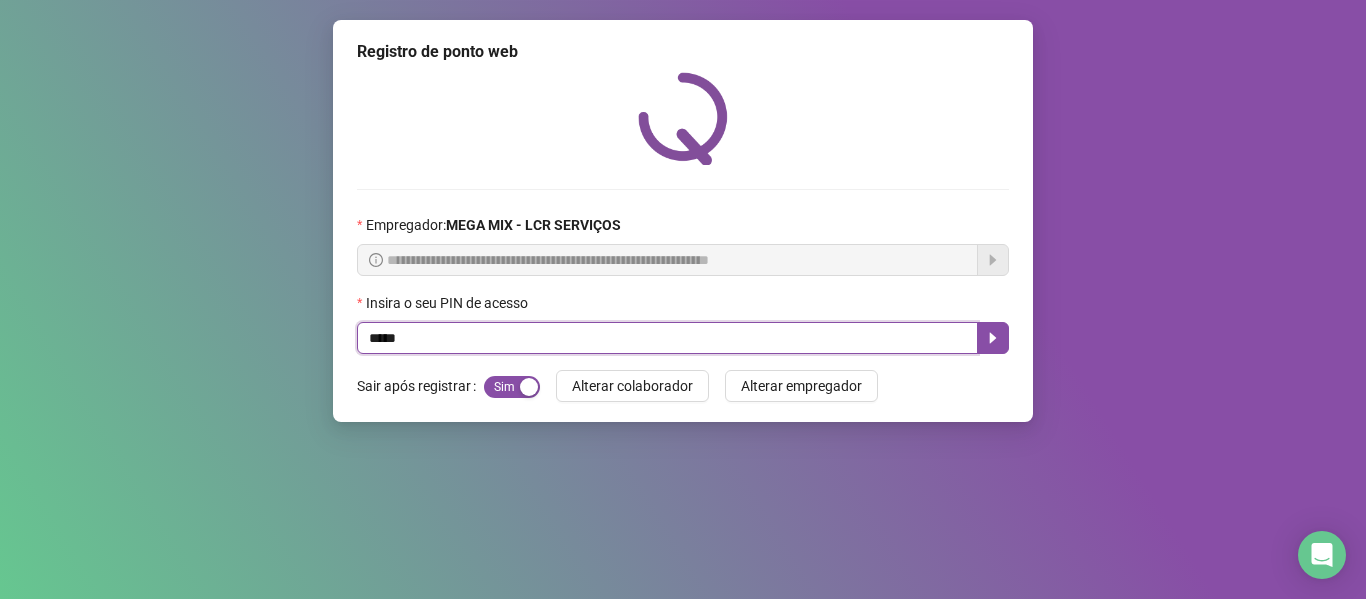 type on "*****" 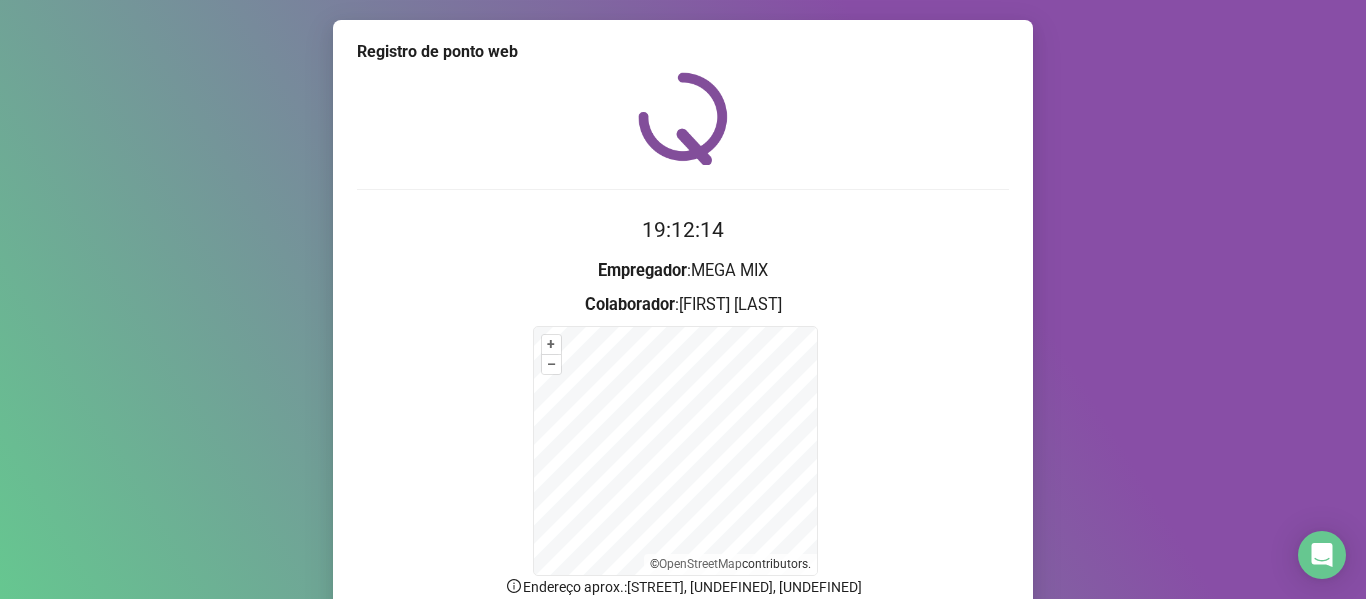 scroll, scrollTop: 176, scrollLeft: 0, axis: vertical 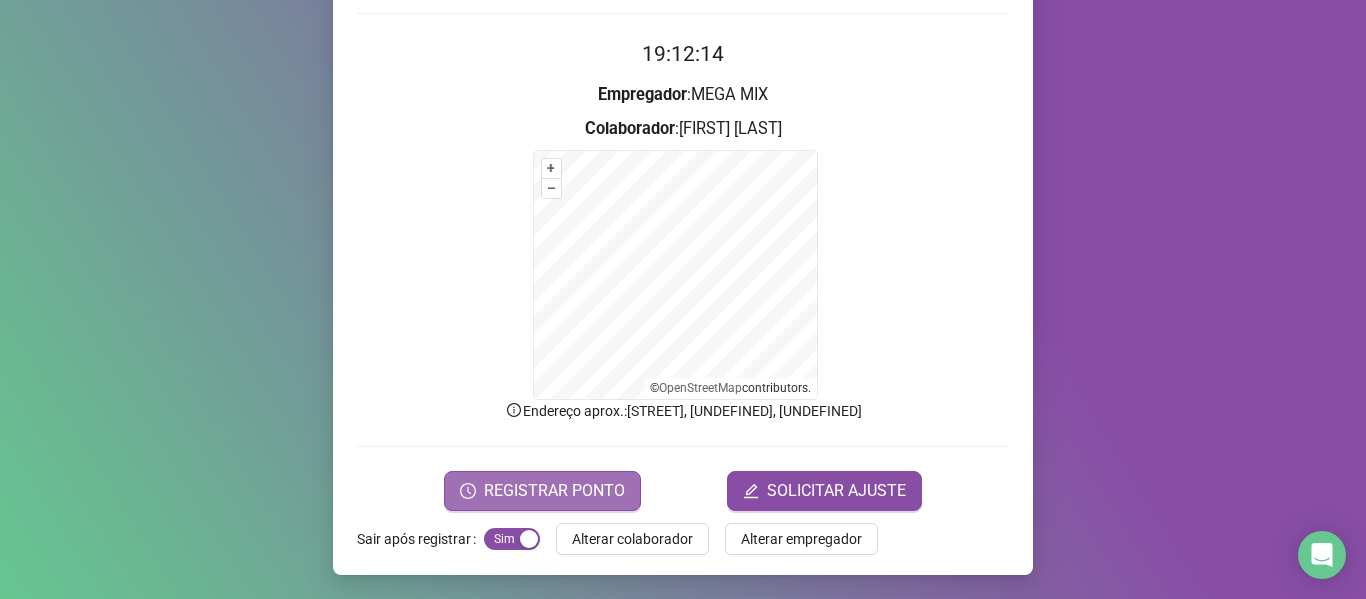 click on "REGISTRAR PONTO" at bounding box center (554, 491) 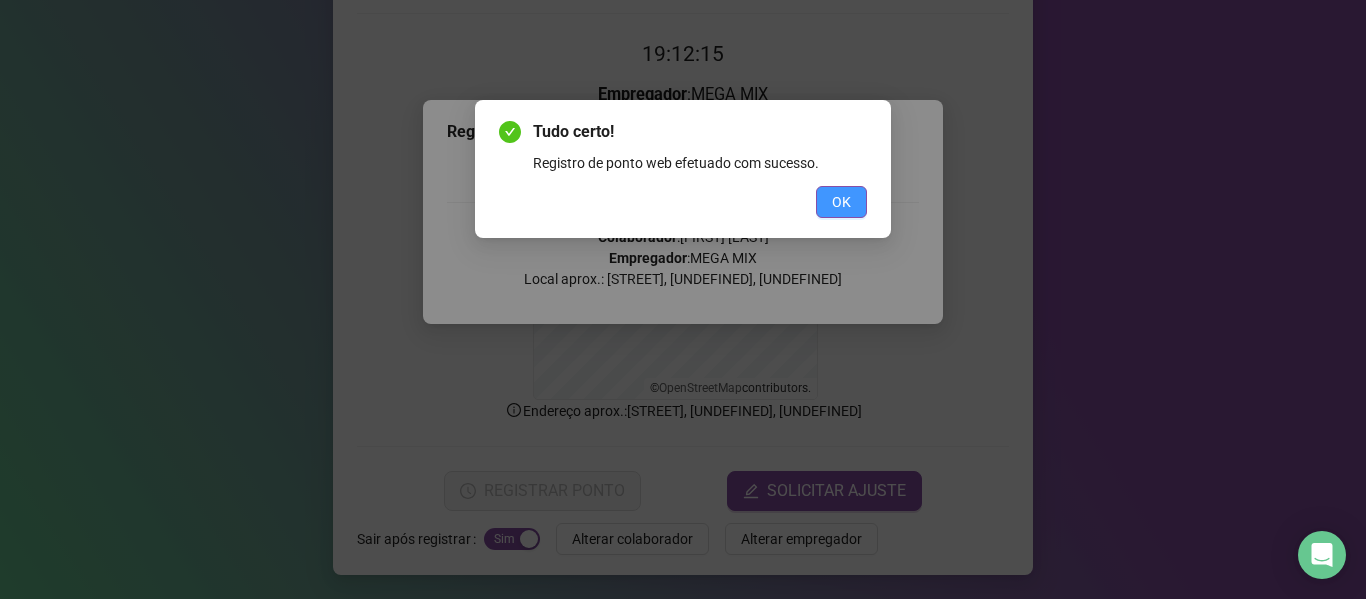 click on "OK" at bounding box center [841, 202] 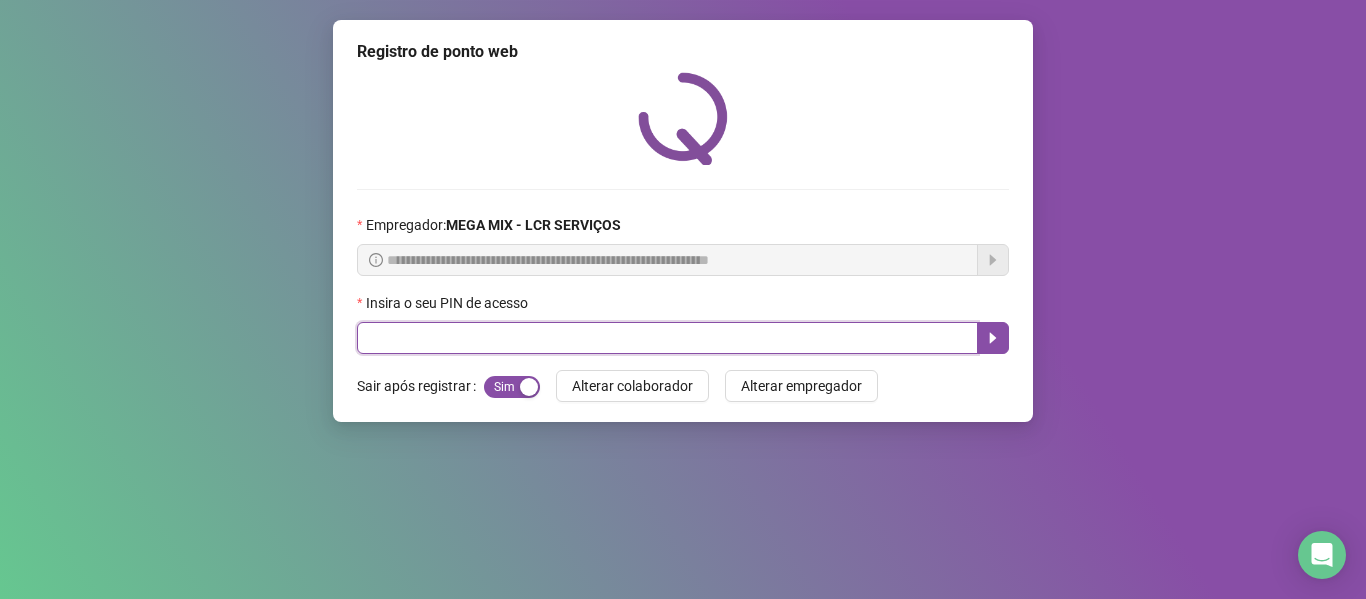 click at bounding box center (667, 338) 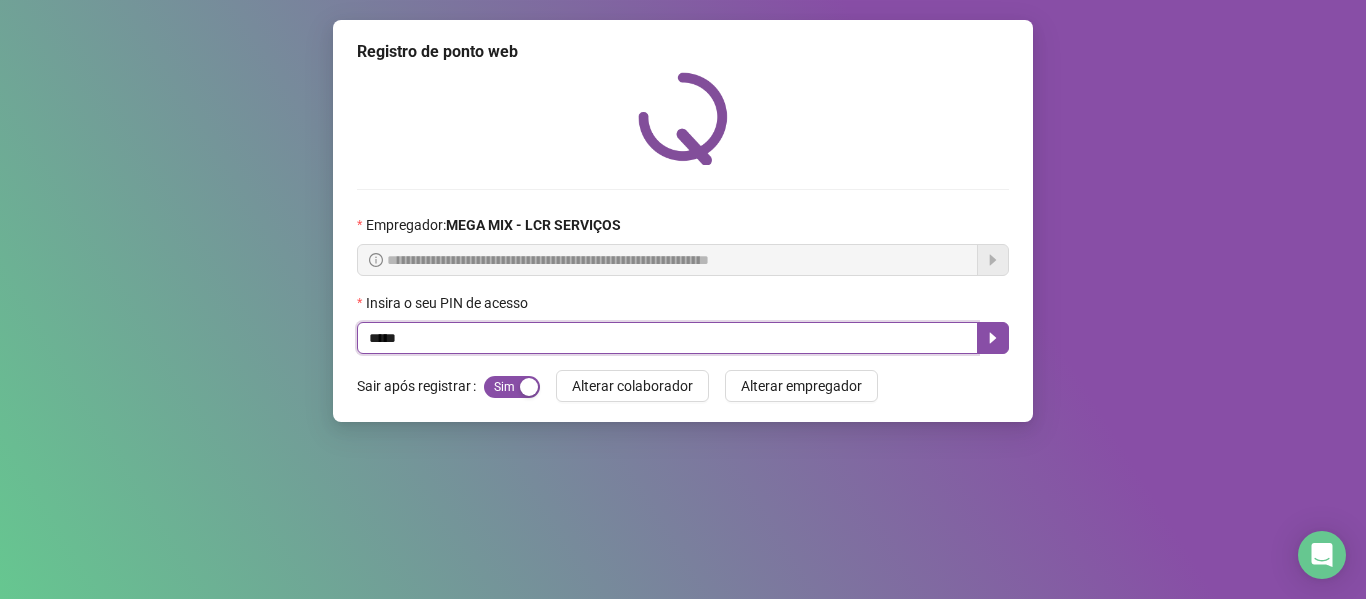 type on "*****" 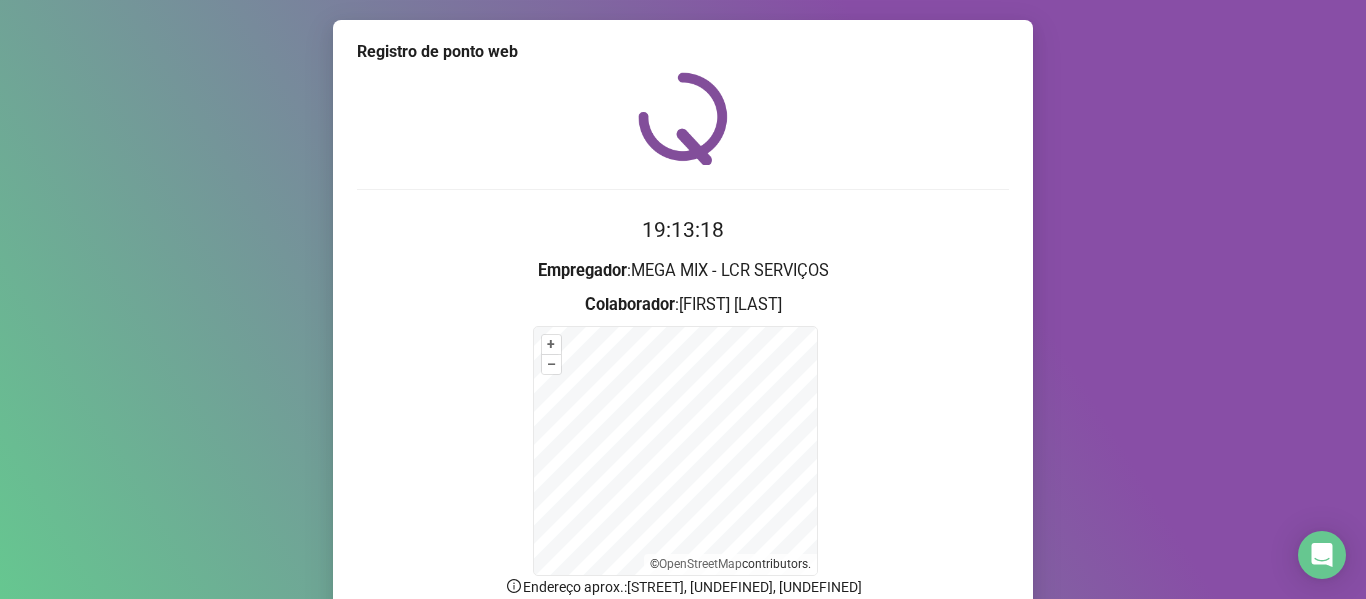 scroll, scrollTop: 176, scrollLeft: 0, axis: vertical 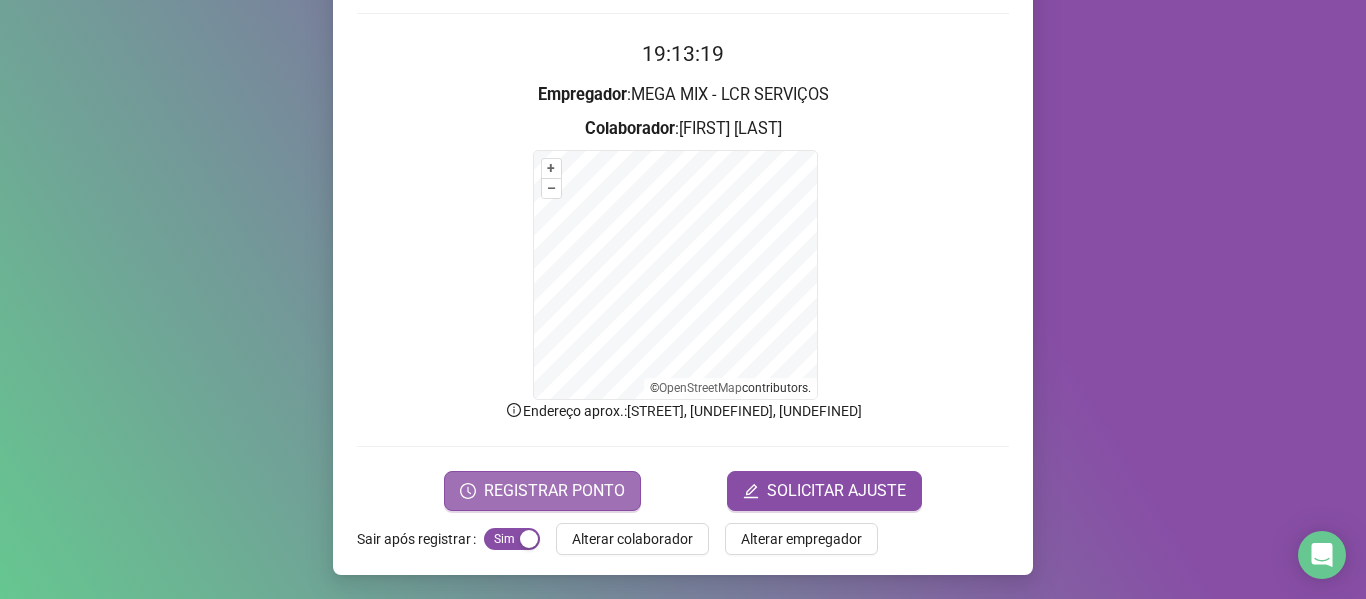 click on "REGISTRAR PONTO" at bounding box center (542, 491) 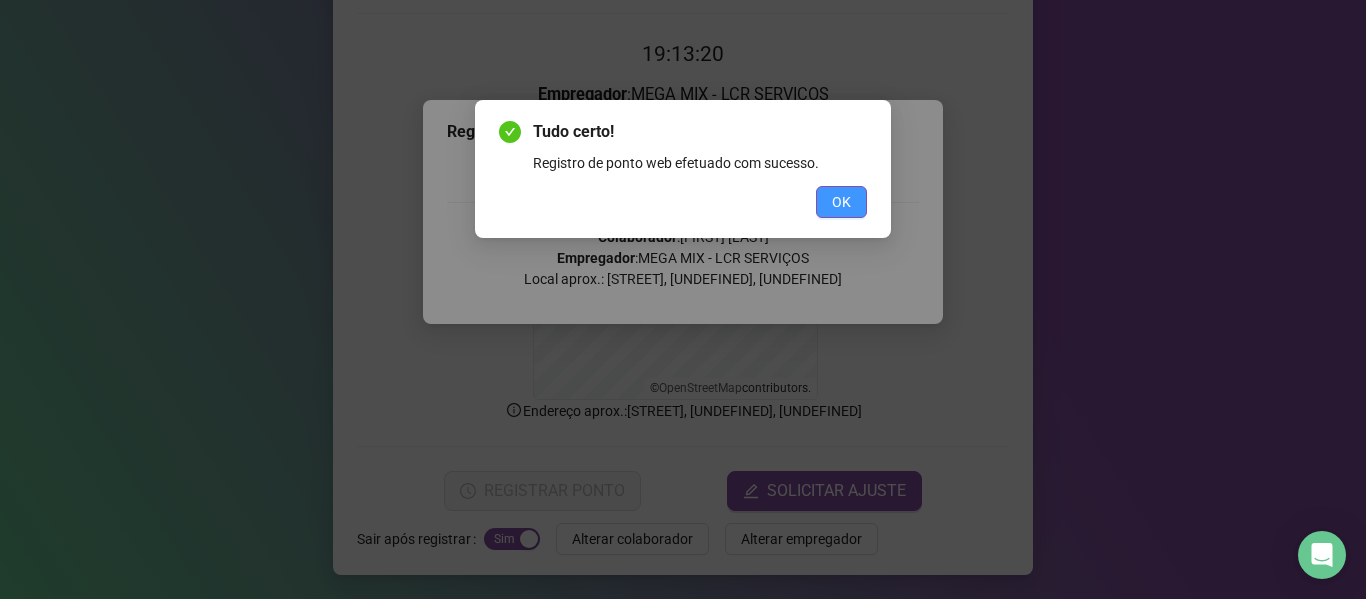 click on "OK" at bounding box center [841, 202] 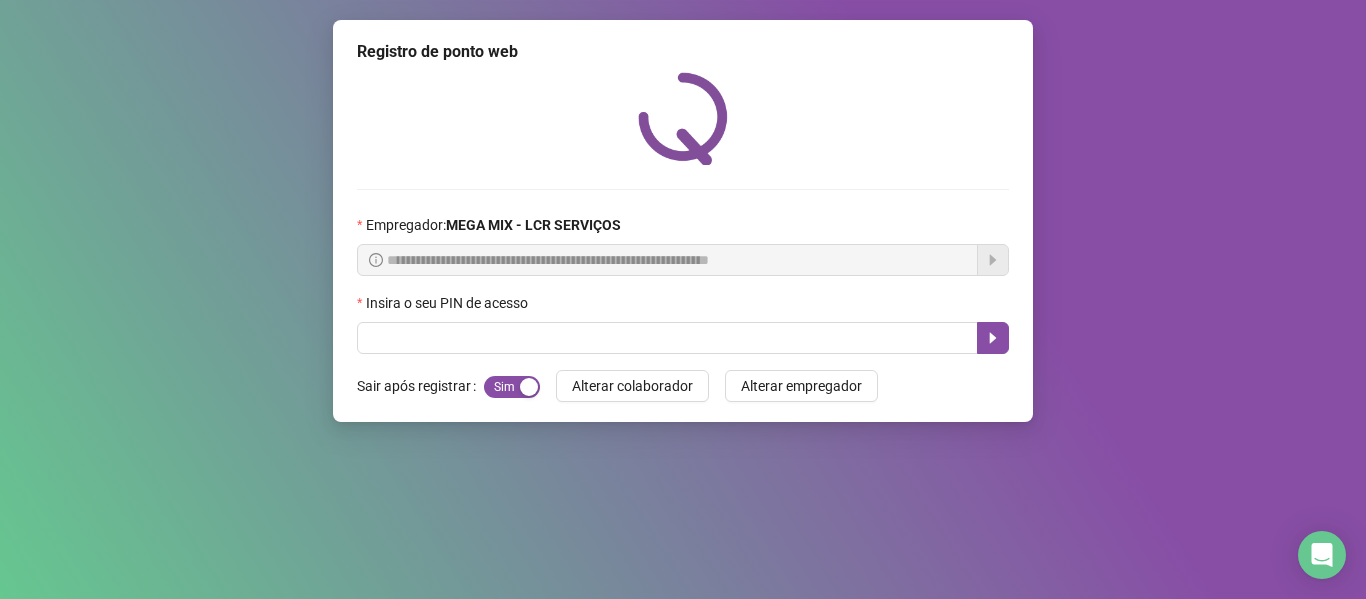 scroll, scrollTop: 0, scrollLeft: 0, axis: both 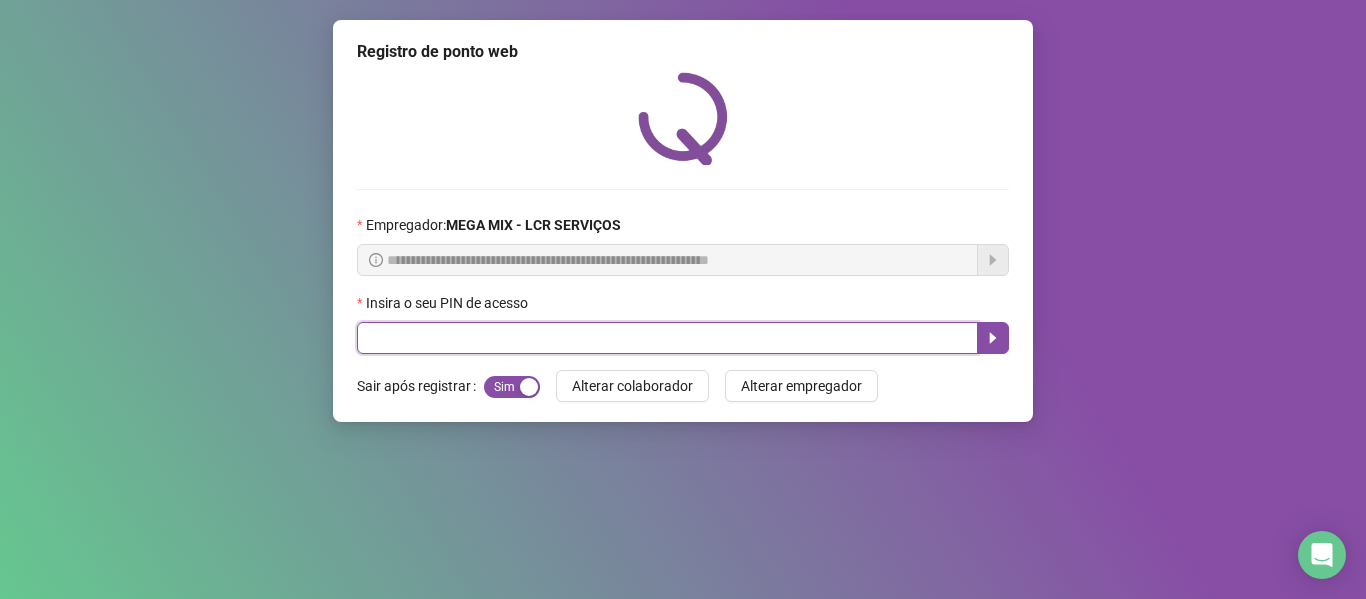 click at bounding box center (667, 338) 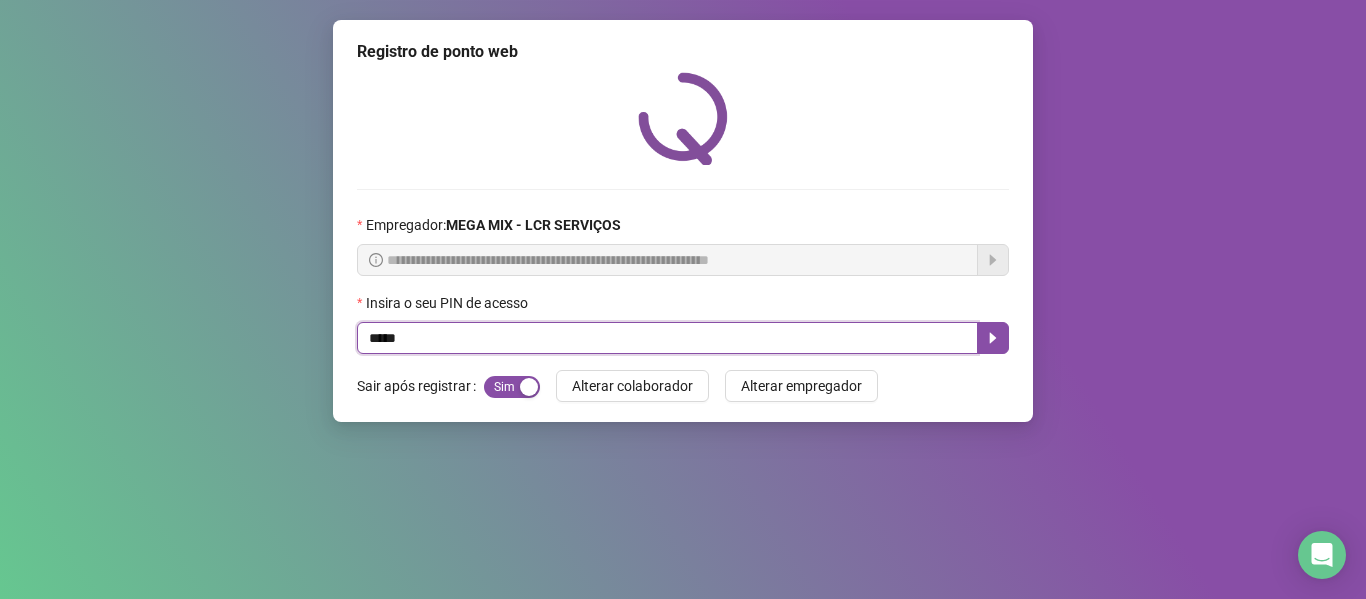 type on "*****" 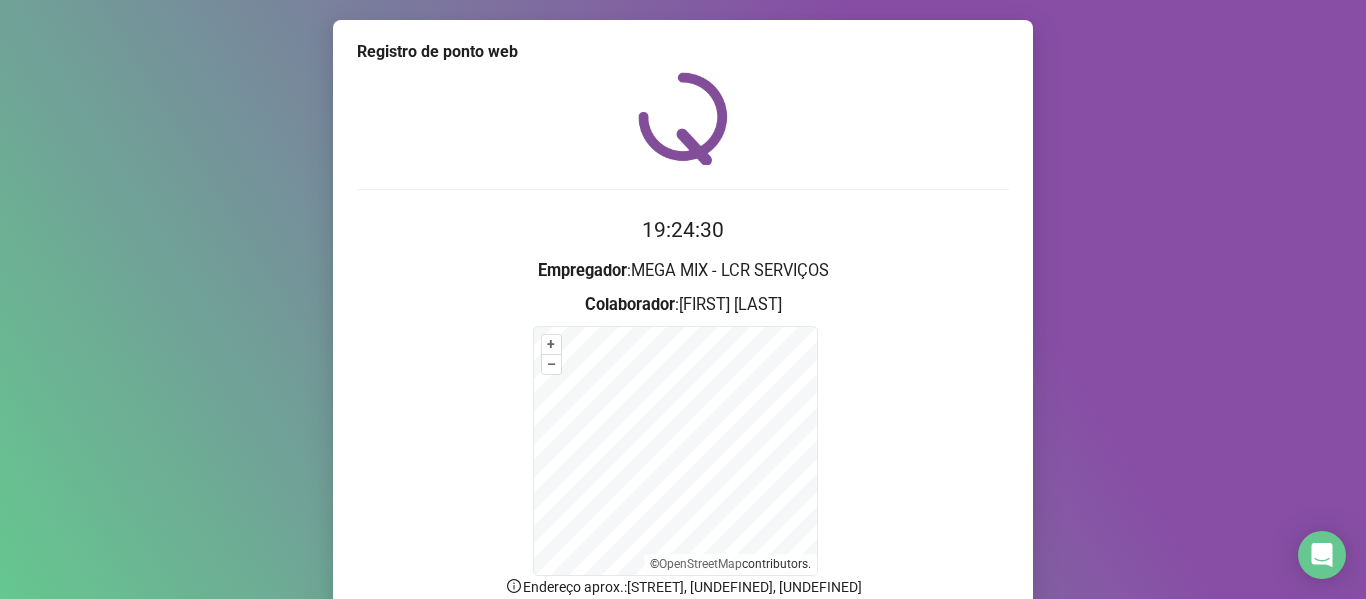 scroll, scrollTop: 176, scrollLeft: 0, axis: vertical 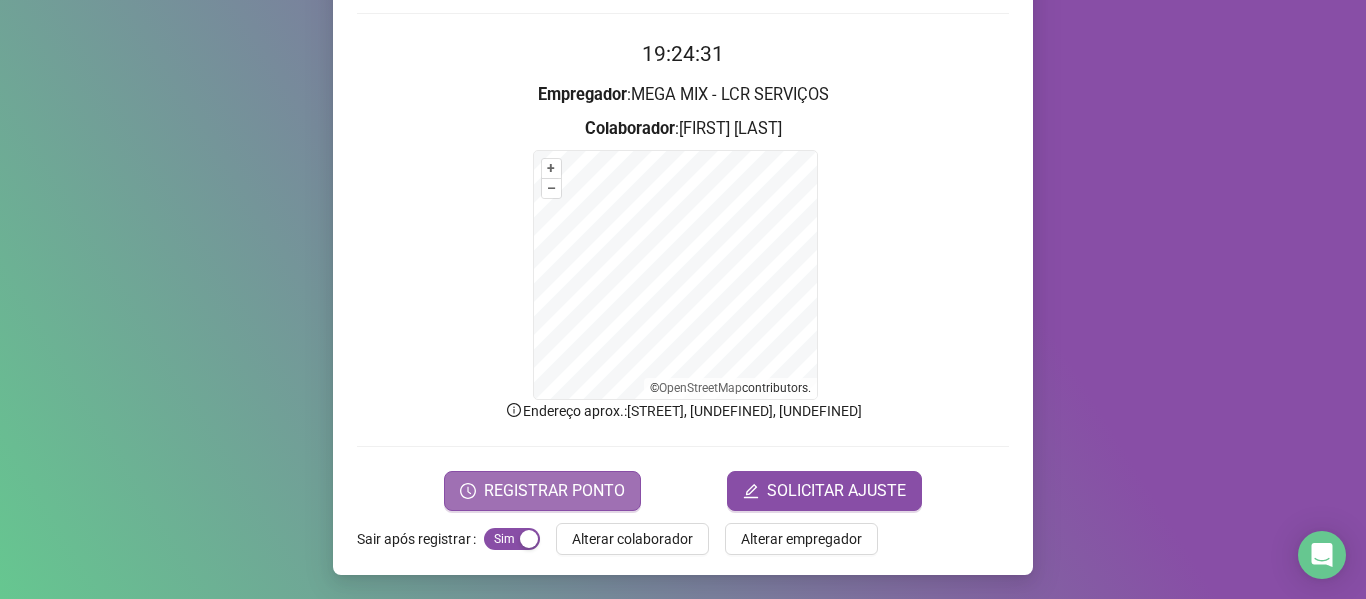 click on "REGISTRAR PONTO" at bounding box center (554, 491) 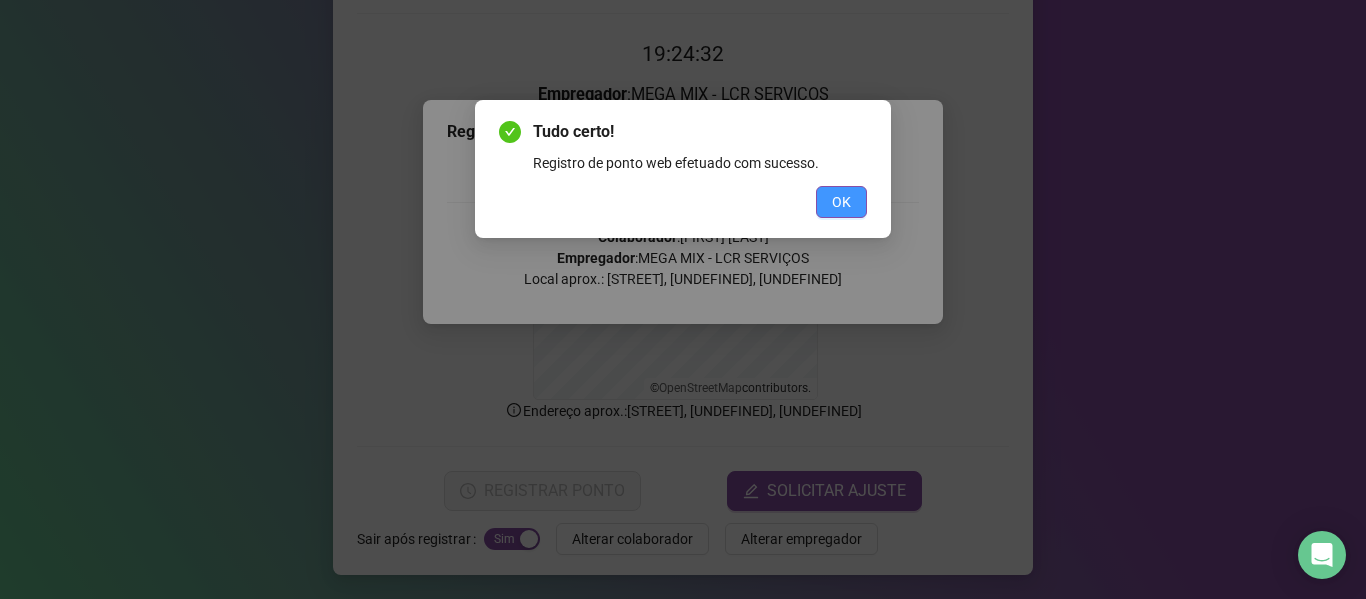 click on "OK" at bounding box center (841, 202) 